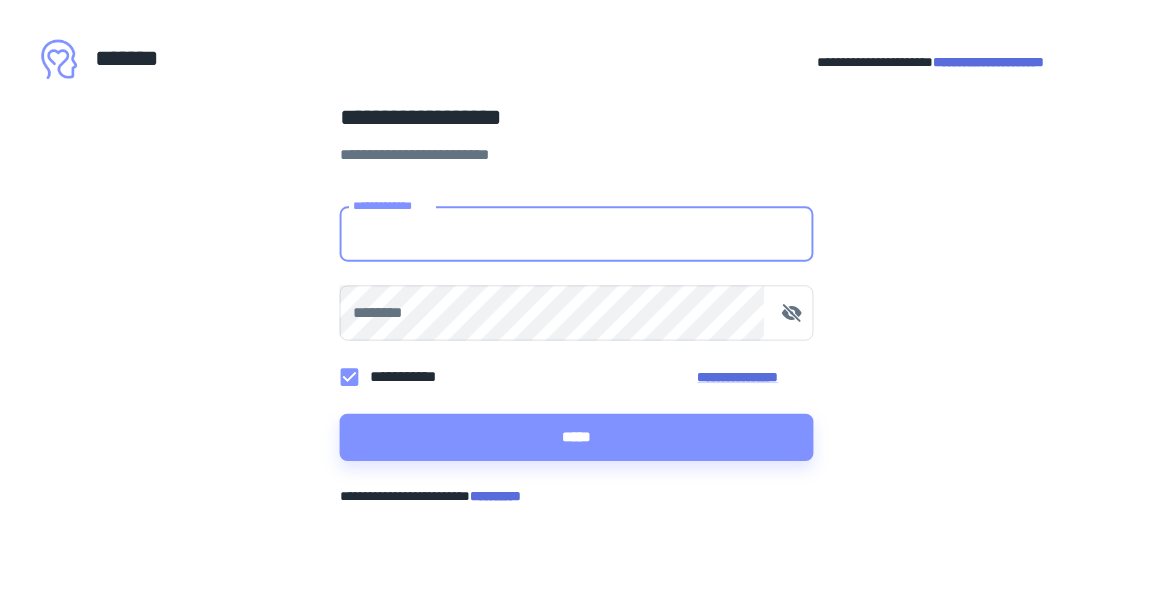 scroll, scrollTop: 0, scrollLeft: 0, axis: both 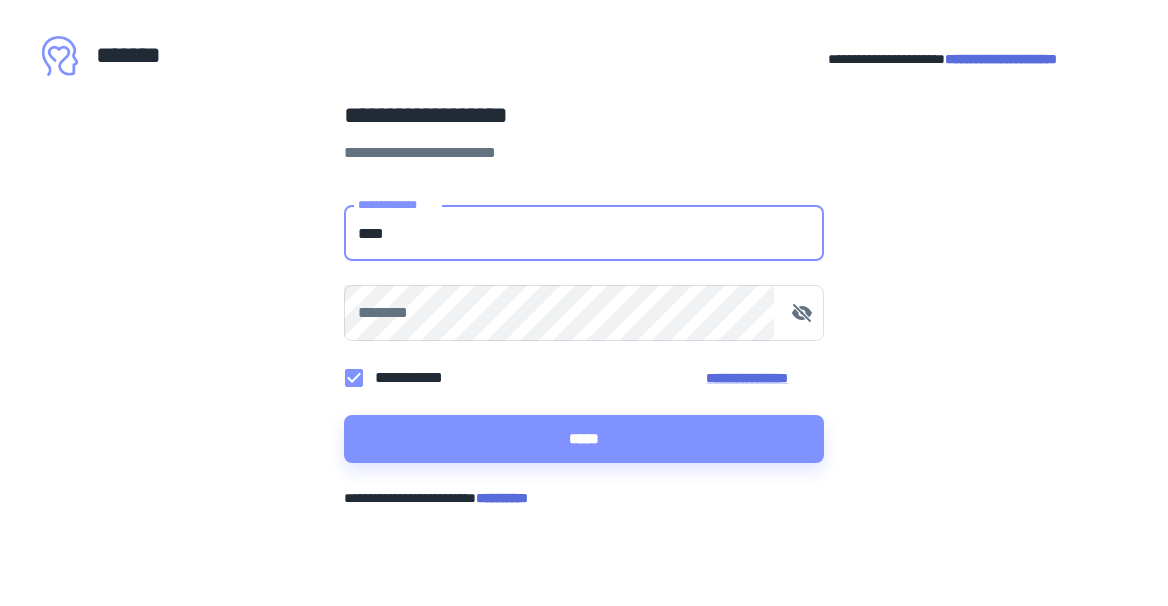 type on "**********" 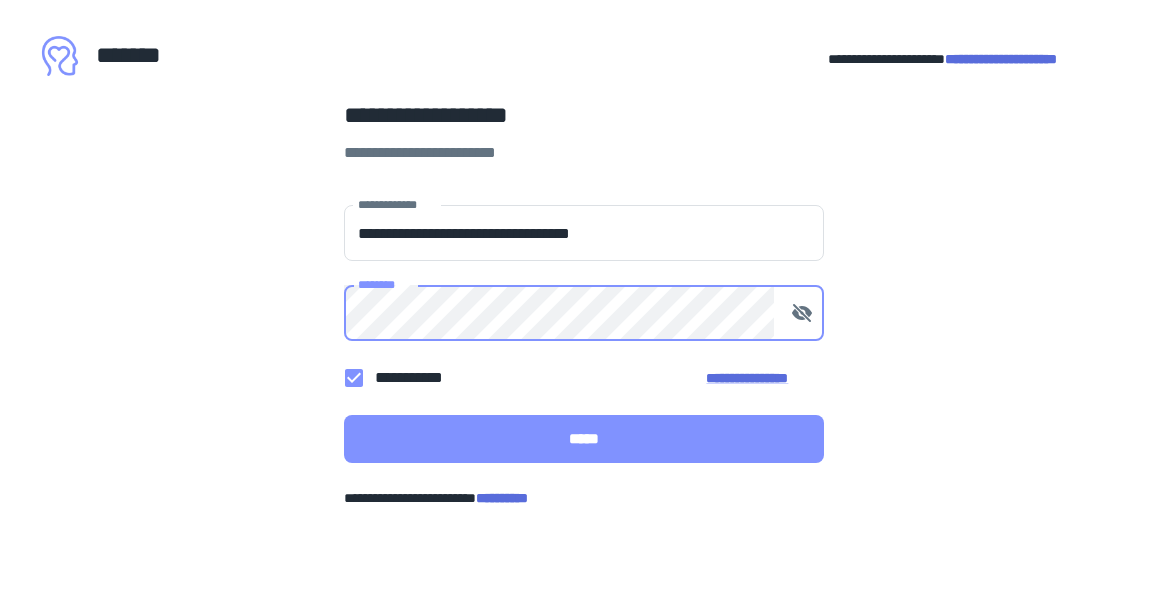 click on "*****" at bounding box center [584, 439] 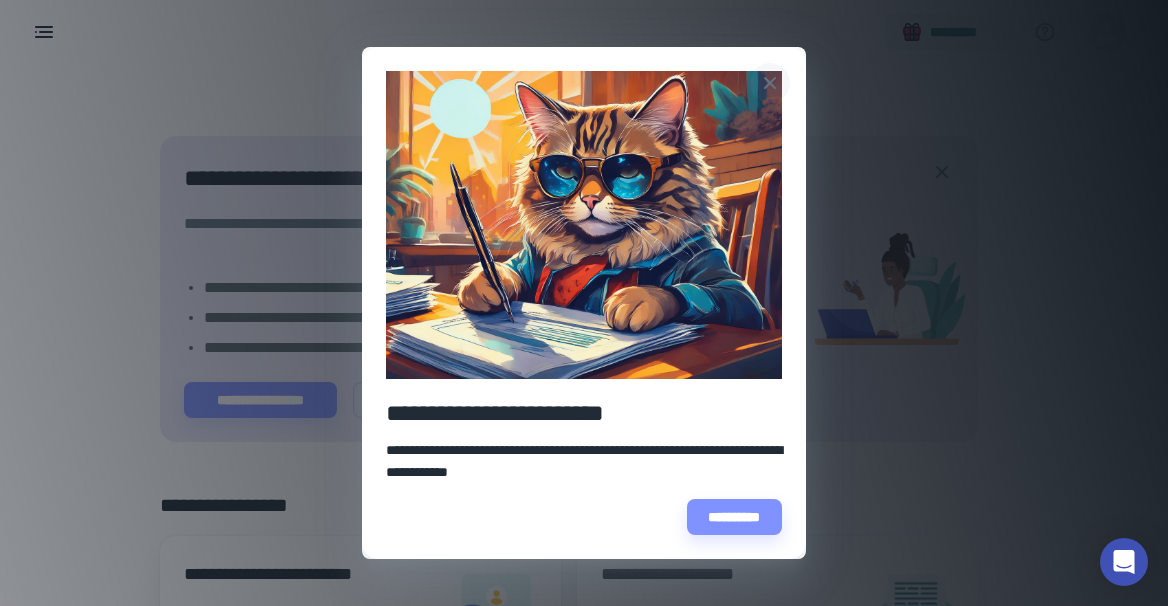 click 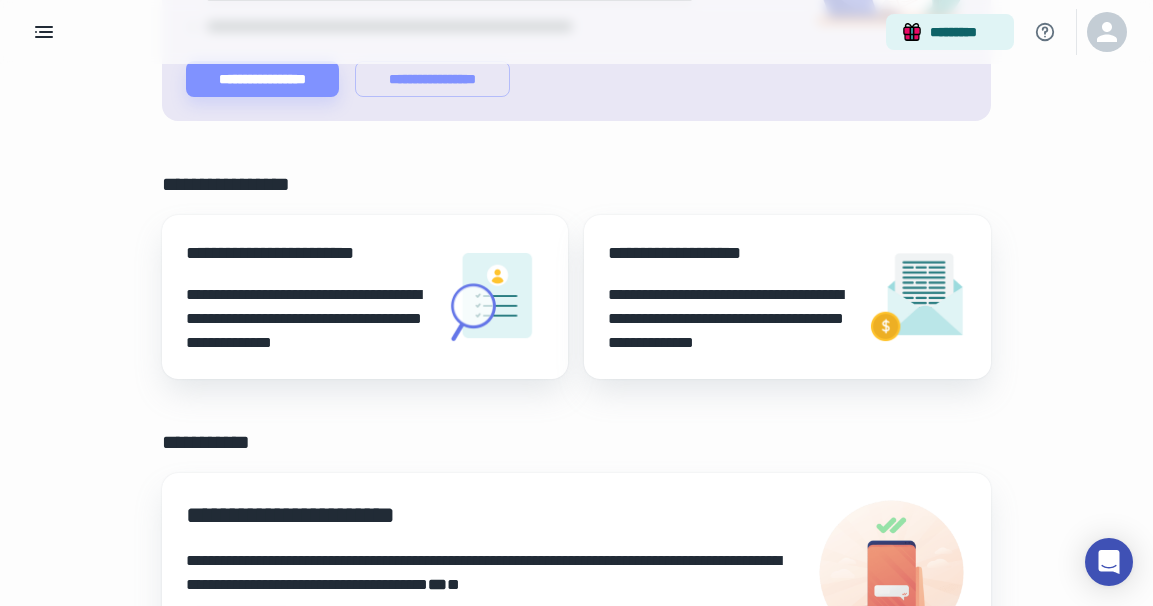 scroll, scrollTop: 0, scrollLeft: 0, axis: both 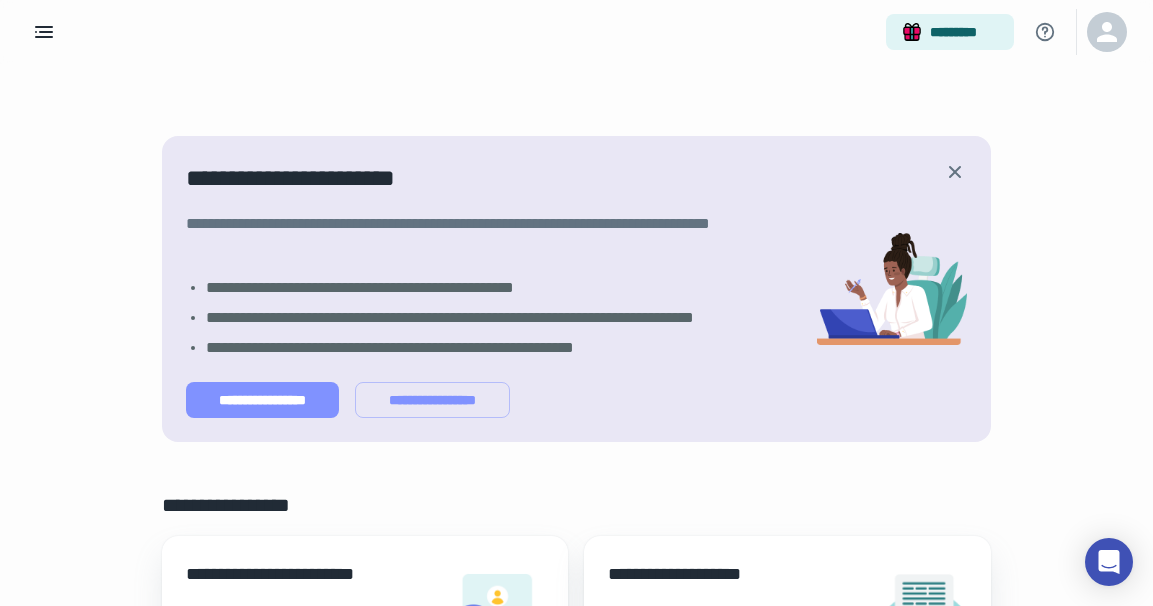 click on "**********" at bounding box center (262, 400) 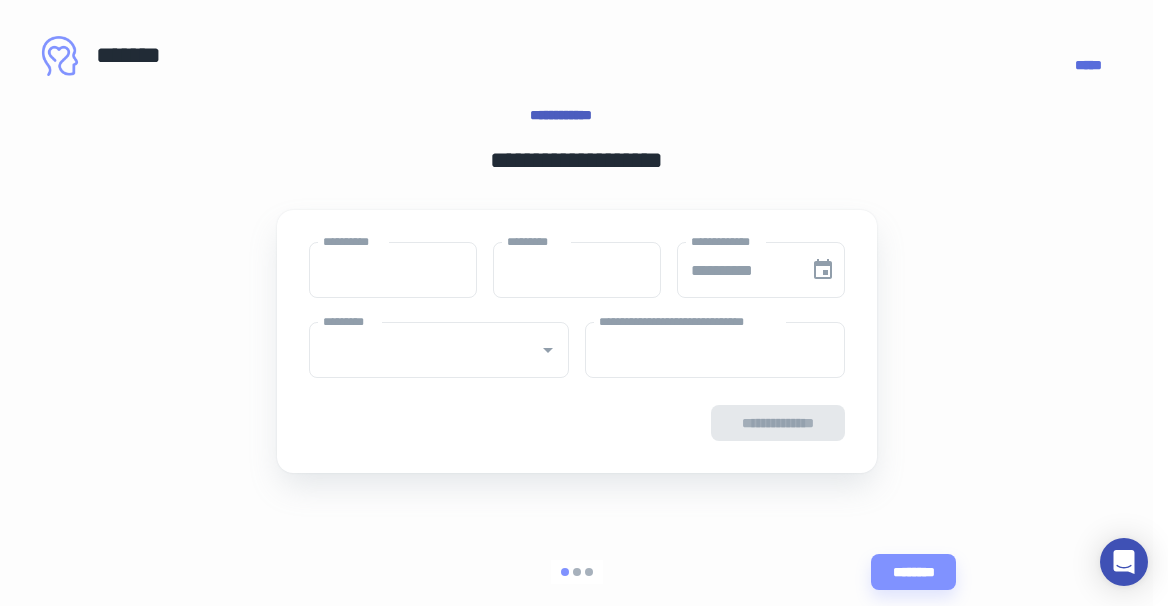 type on "****" 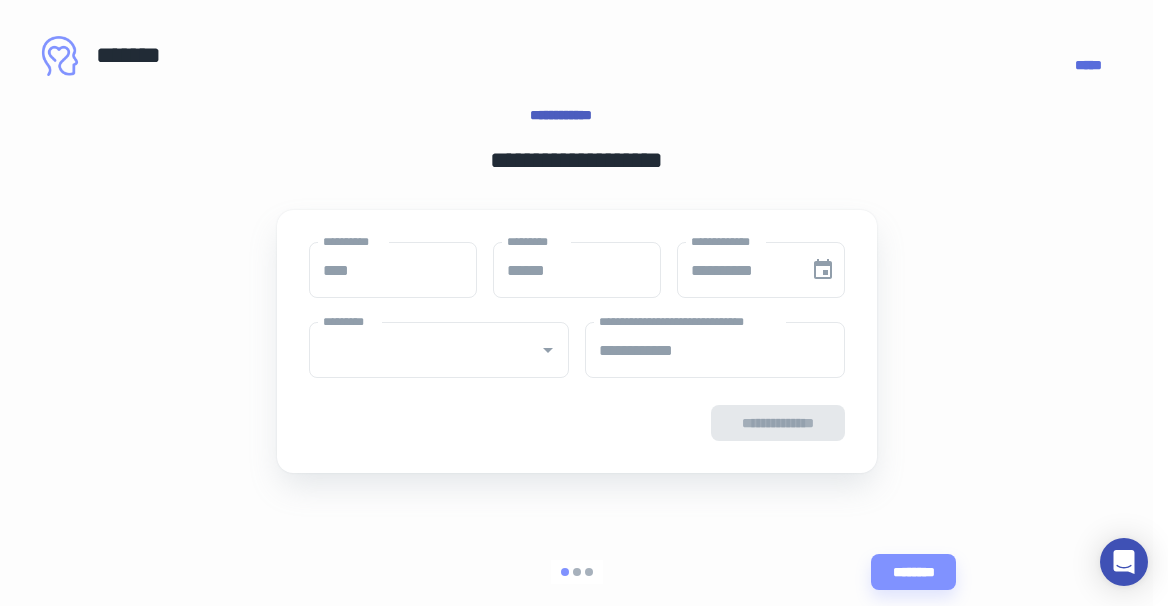 type on "**********" 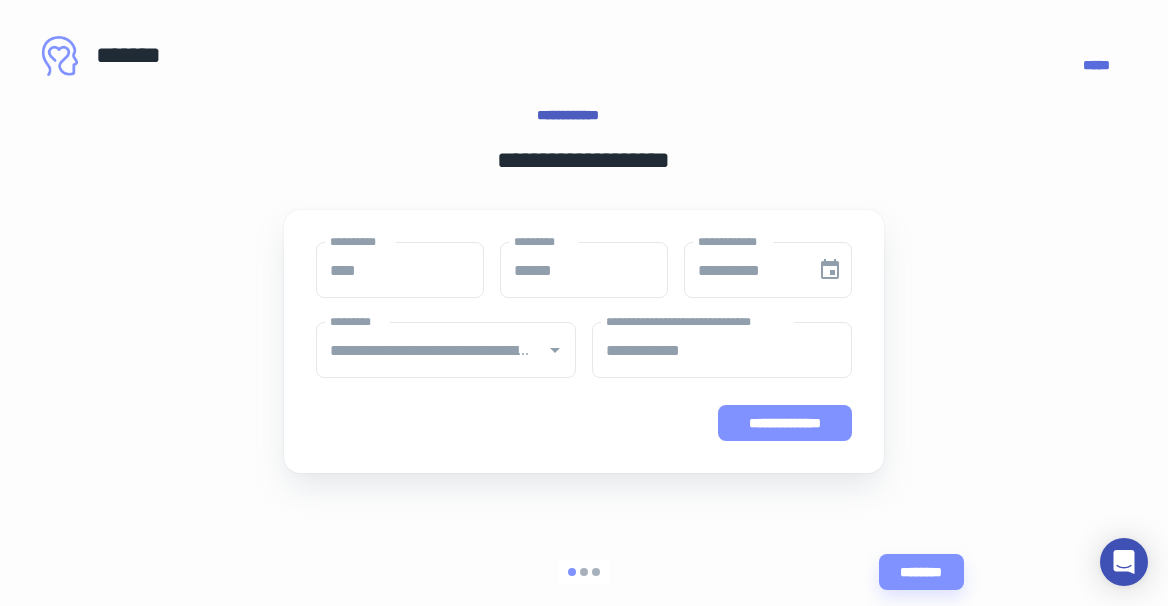 click on "**********" at bounding box center (785, 423) 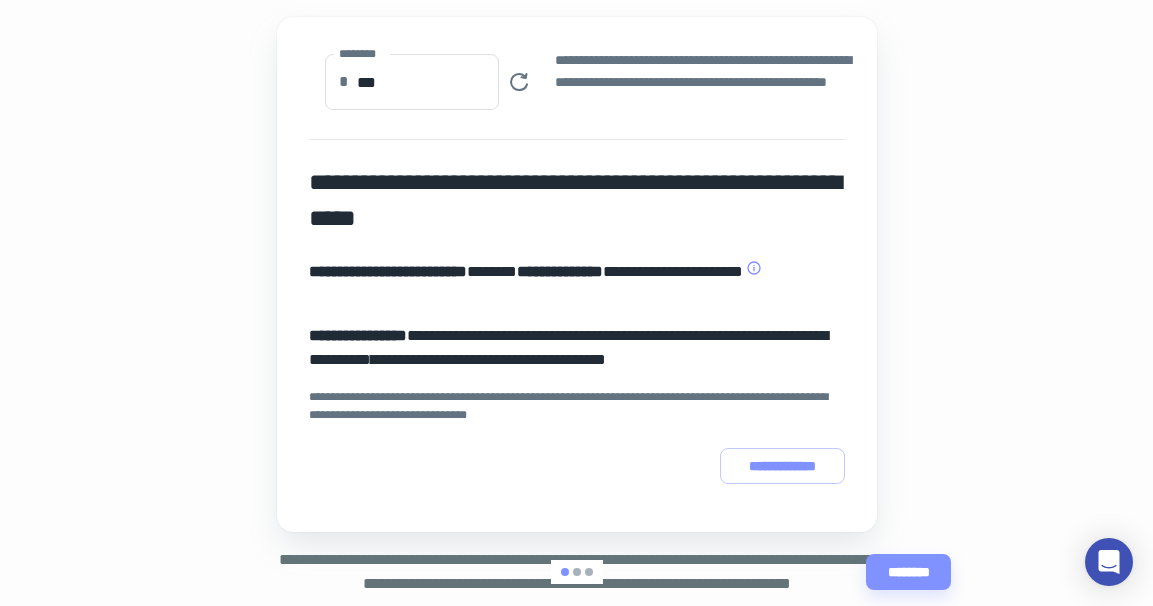scroll, scrollTop: 303, scrollLeft: 0, axis: vertical 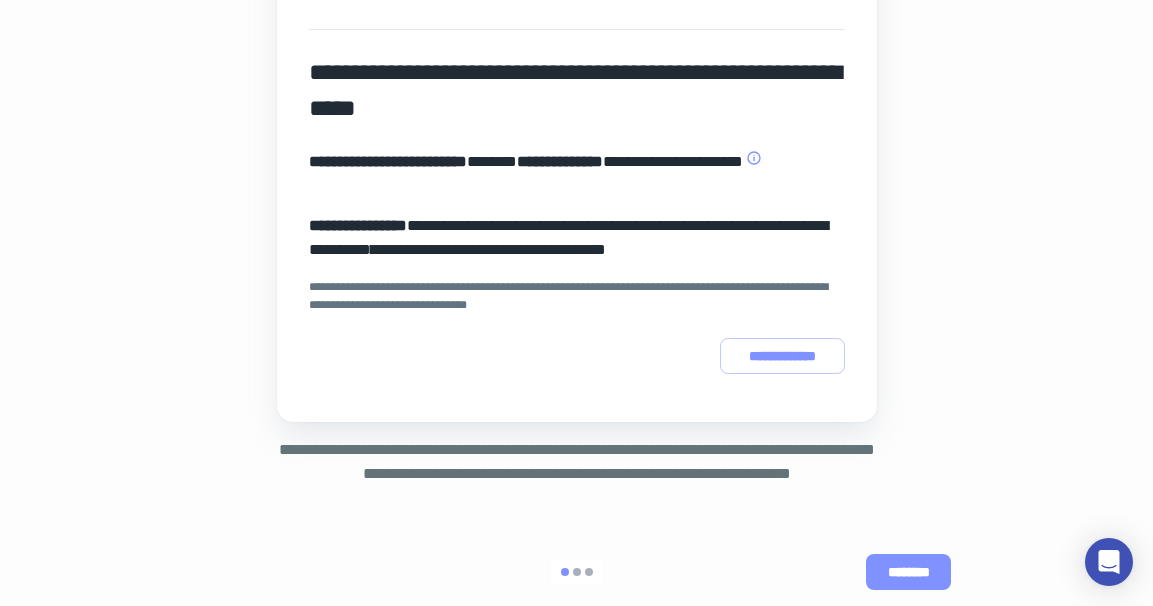 click on "********" at bounding box center (908, 572) 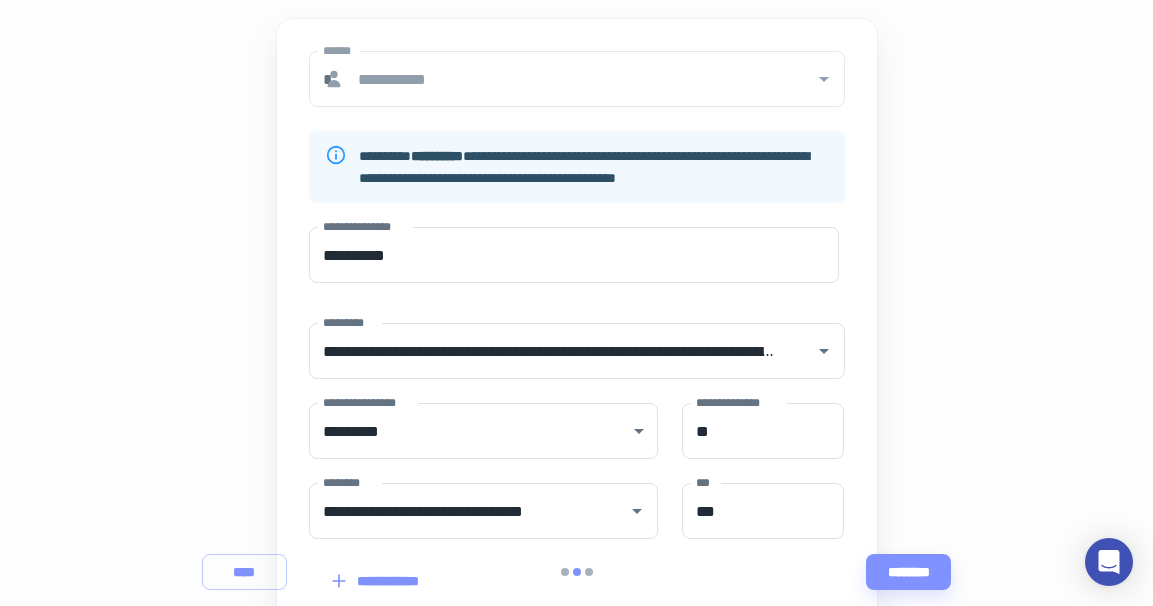 scroll, scrollTop: 204, scrollLeft: 0, axis: vertical 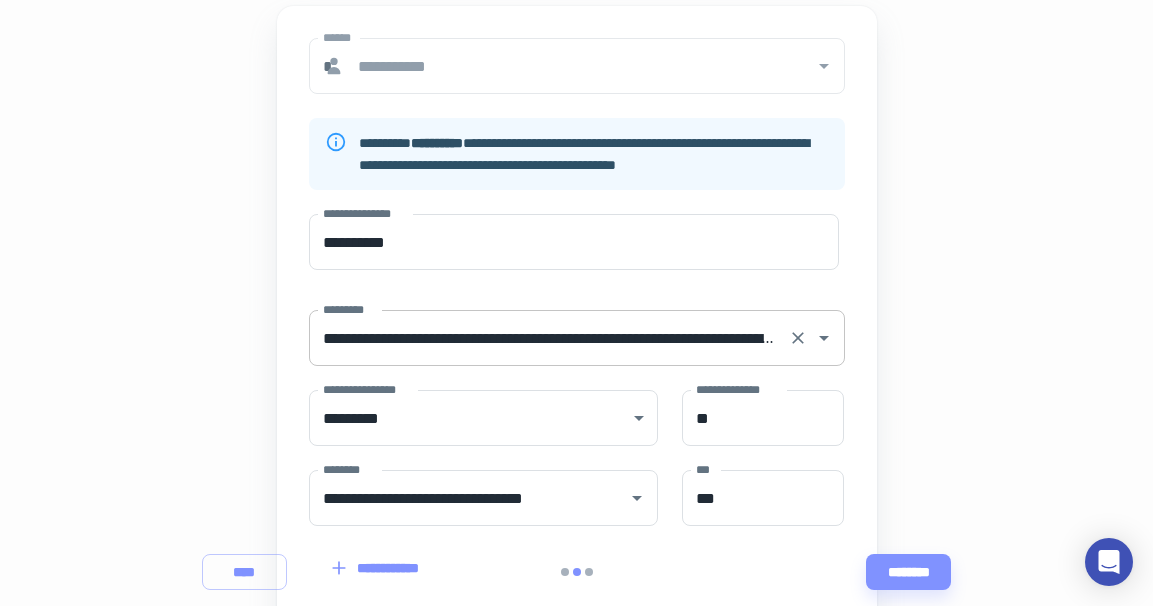 click on "**********" at bounding box center (577, 338) 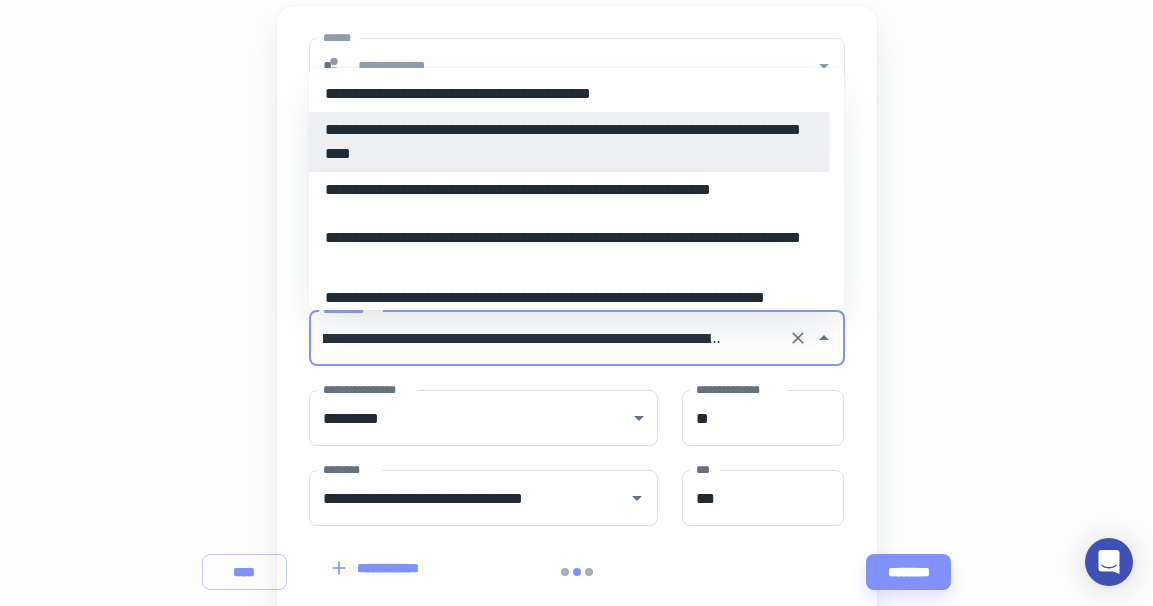 click on "**********" at bounding box center (577, 338) 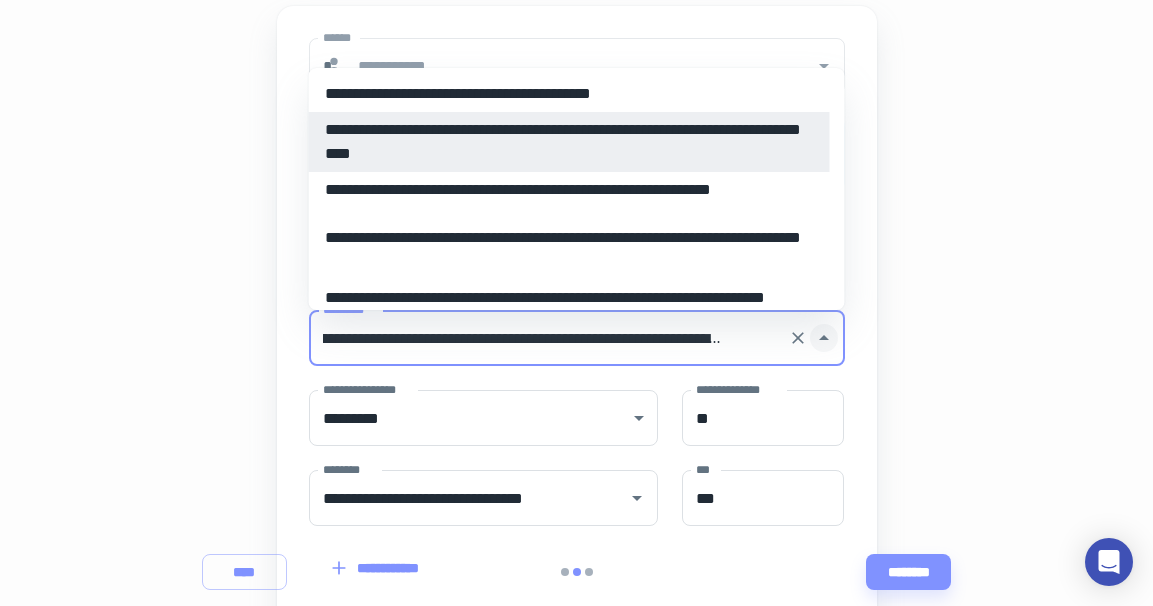 click 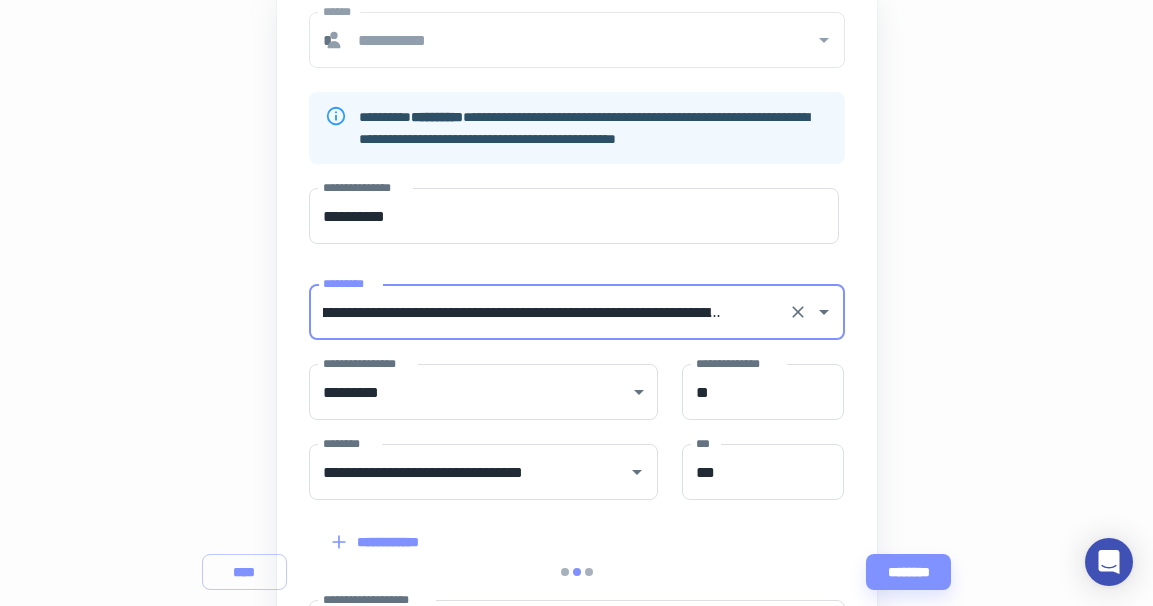 scroll, scrollTop: 592, scrollLeft: 0, axis: vertical 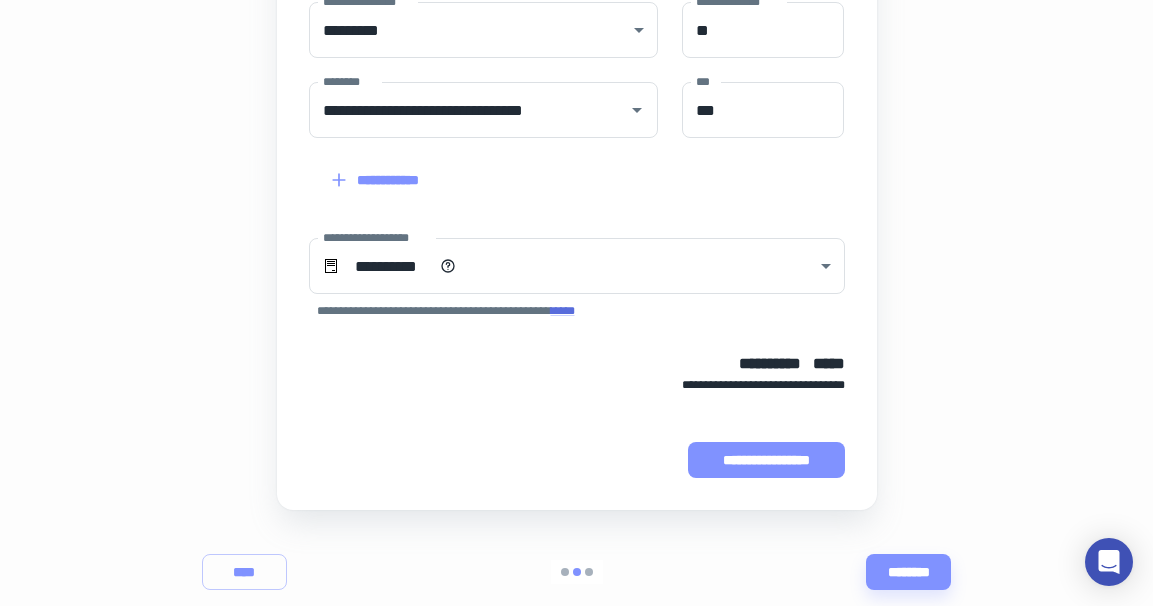 click on "**********" at bounding box center (766, 460) 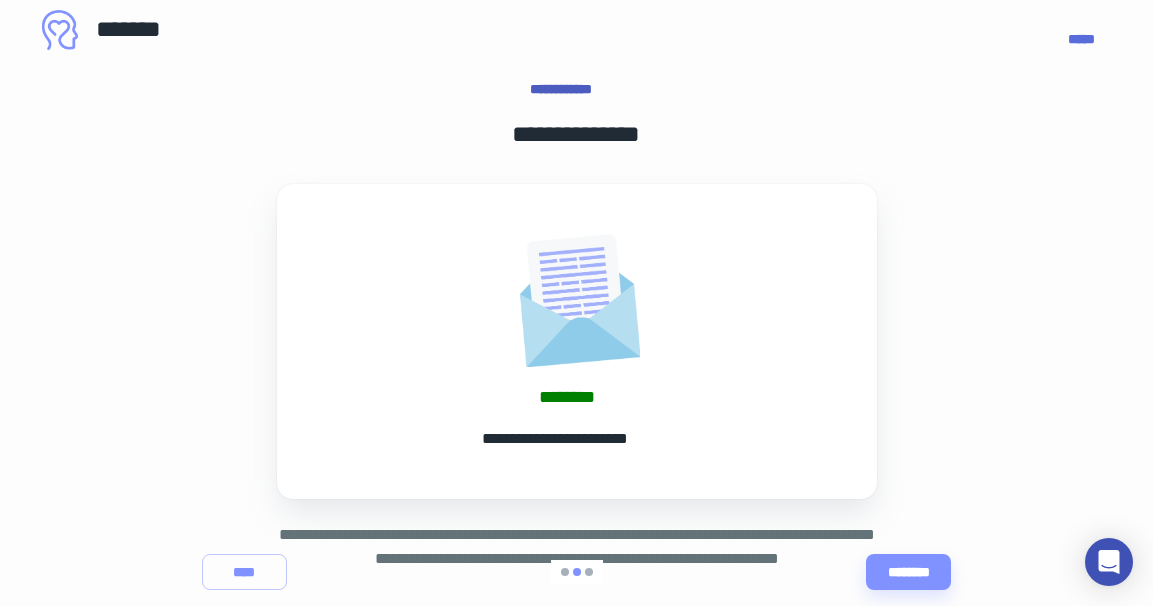 scroll, scrollTop: 111, scrollLeft: 0, axis: vertical 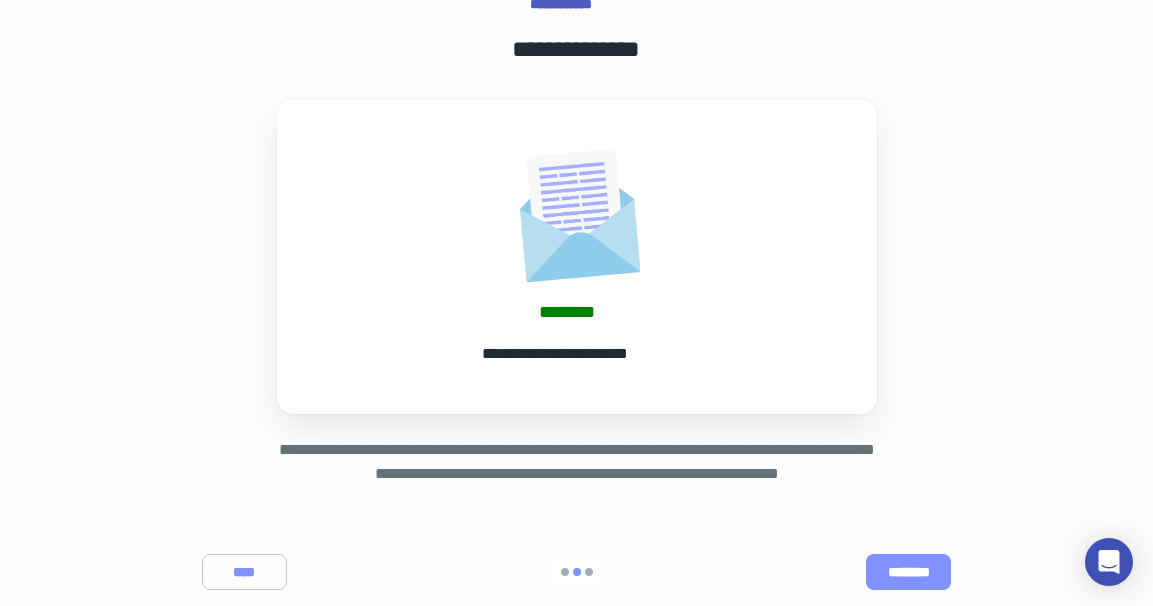 click on "********" at bounding box center [908, 572] 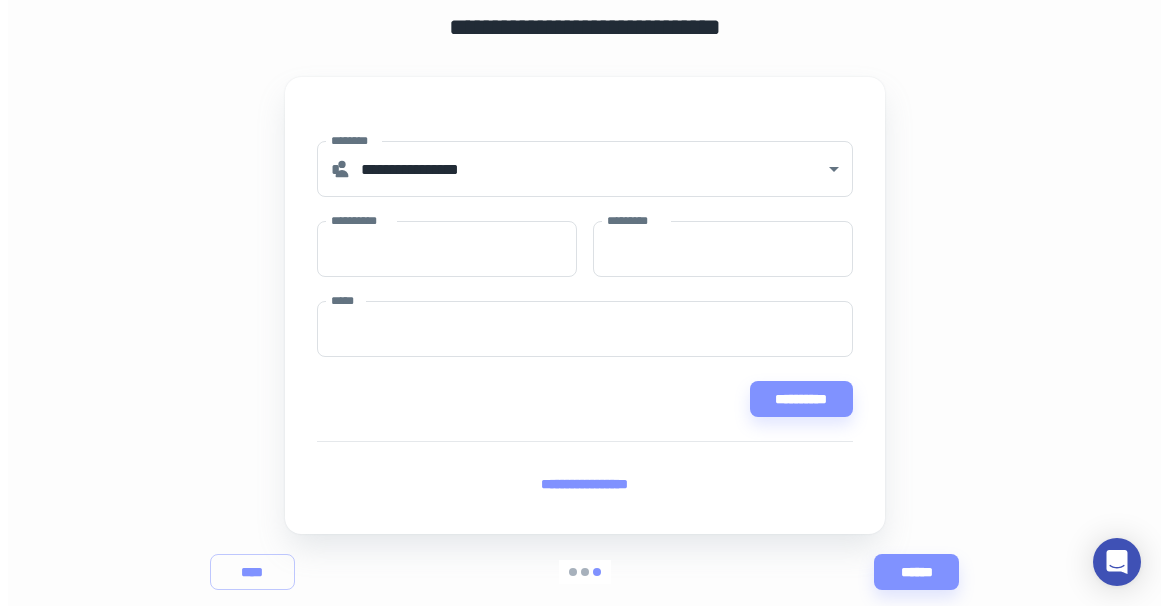 scroll, scrollTop: 0, scrollLeft: 0, axis: both 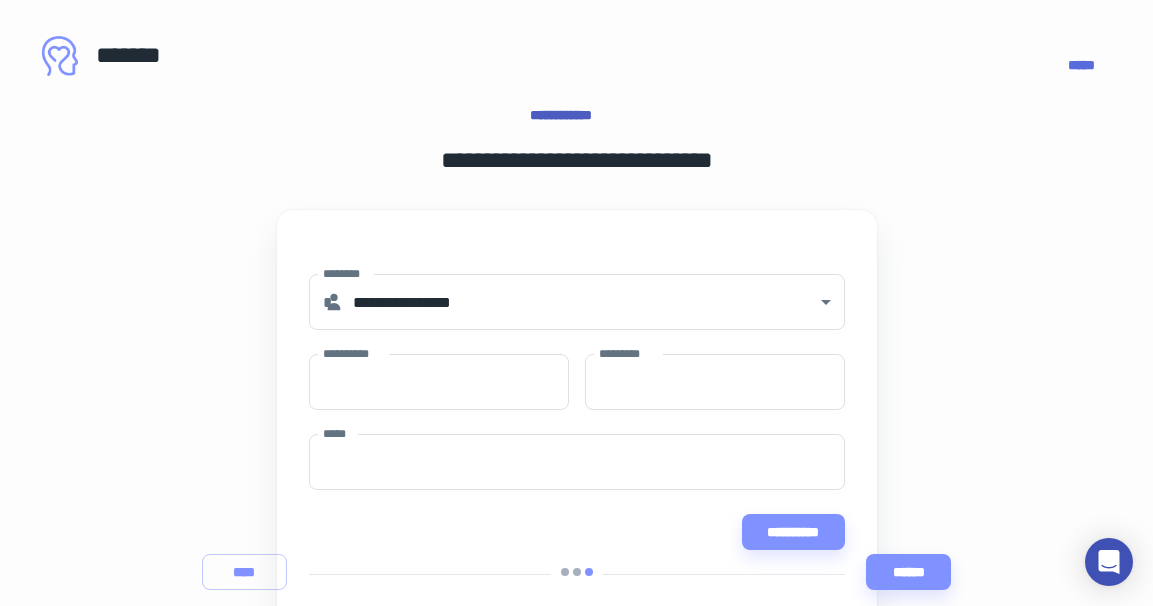click on "*****" at bounding box center [1081, 65] 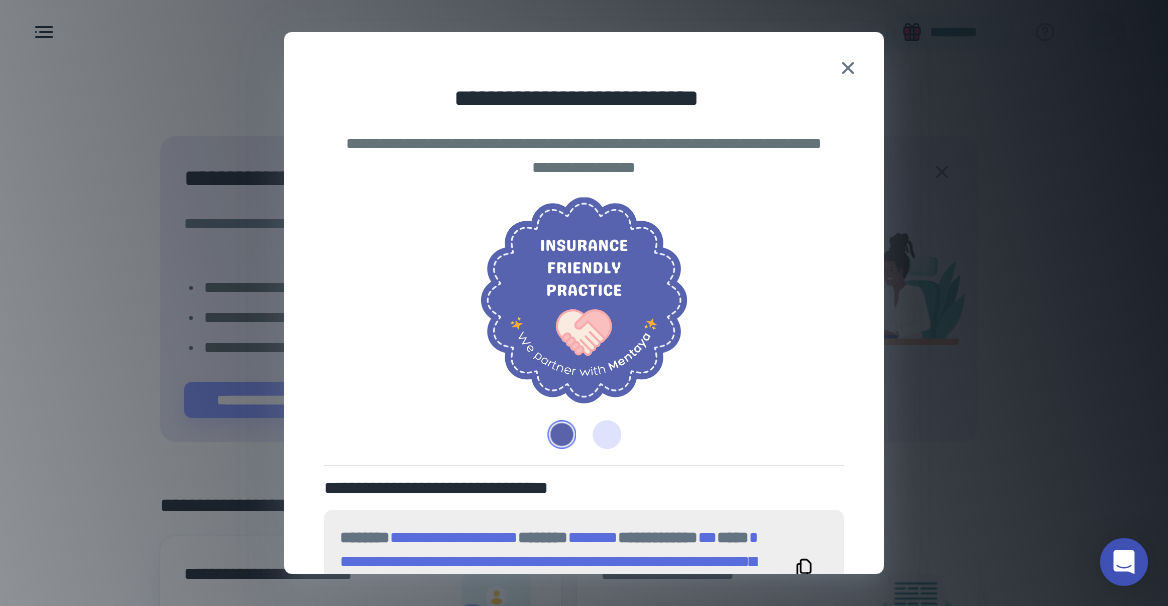 scroll, scrollTop: 118, scrollLeft: 0, axis: vertical 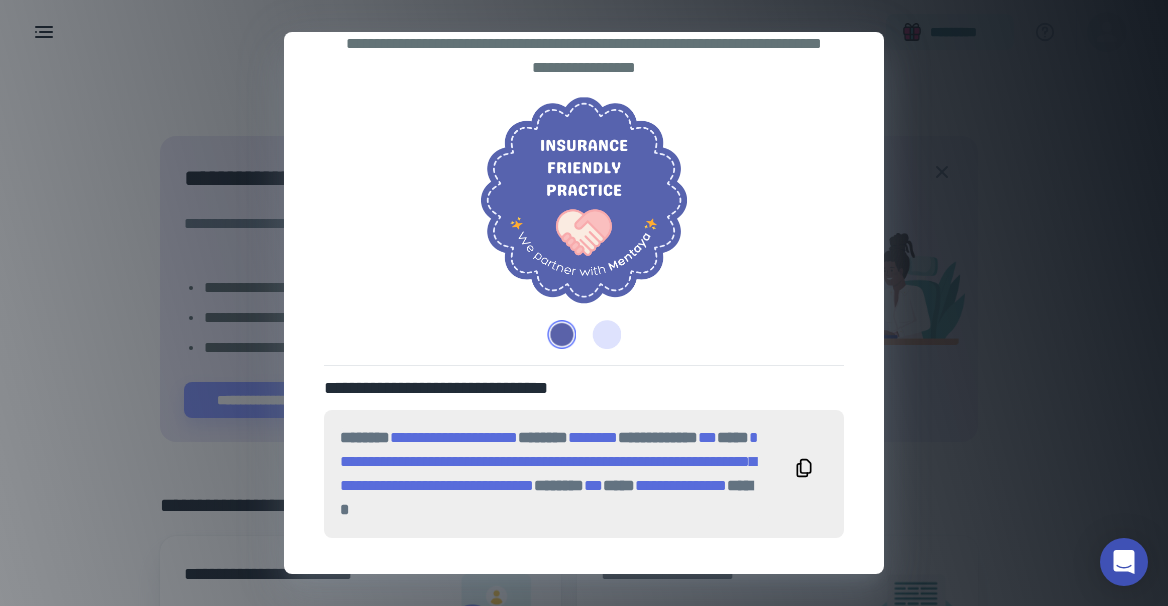 click at bounding box center [565, 334] 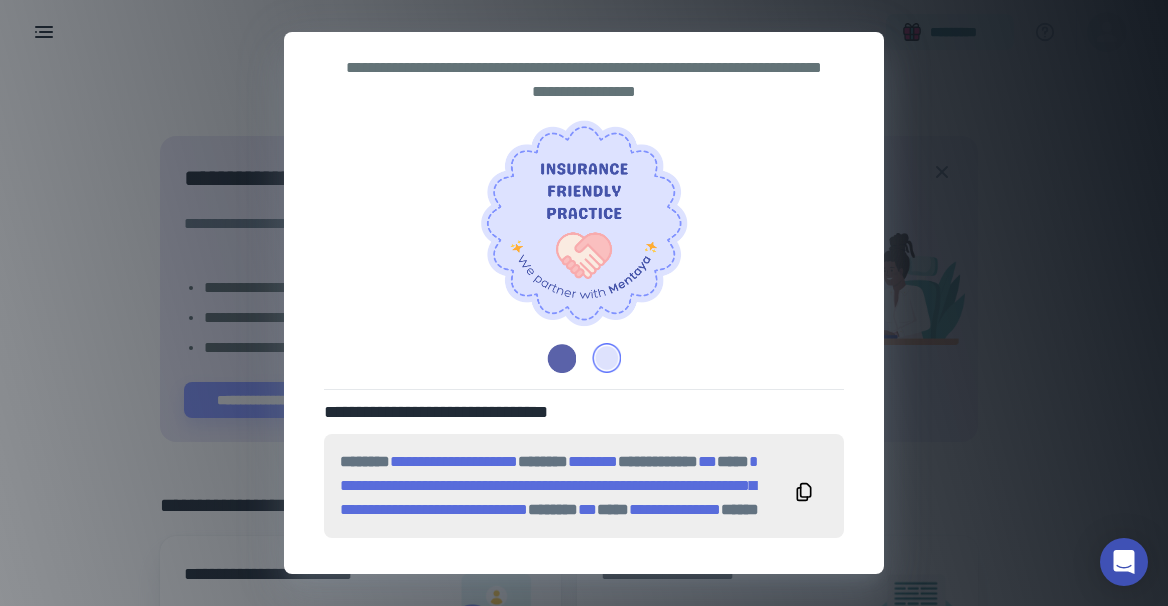 scroll, scrollTop: 118, scrollLeft: 0, axis: vertical 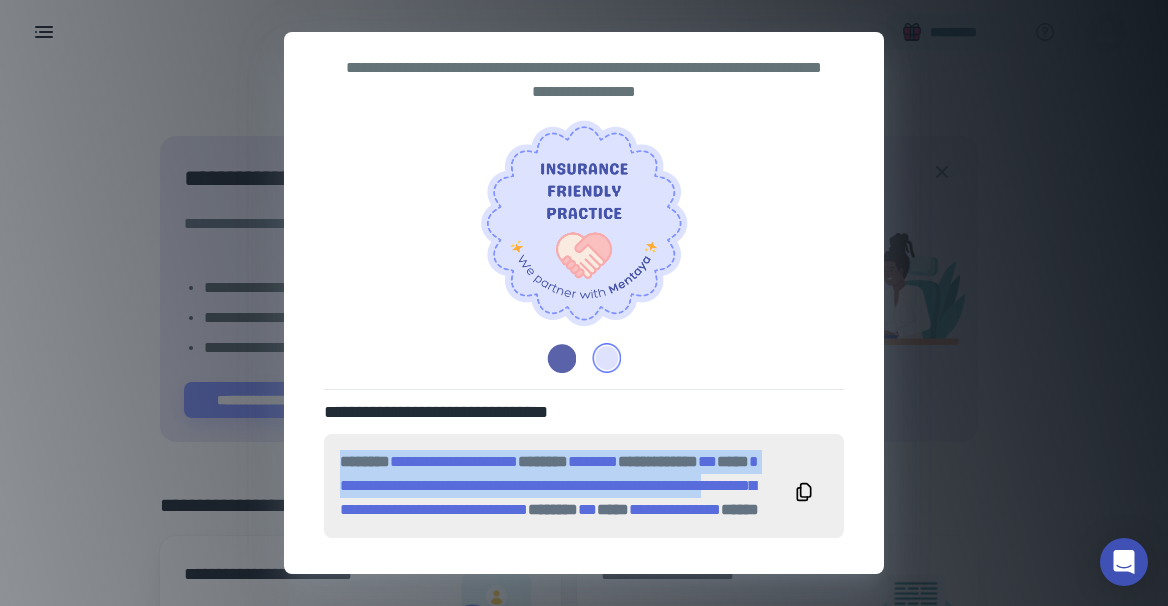 drag, startPoint x: 343, startPoint y: 410, endPoint x: 794, endPoint y: 470, distance: 454.97363 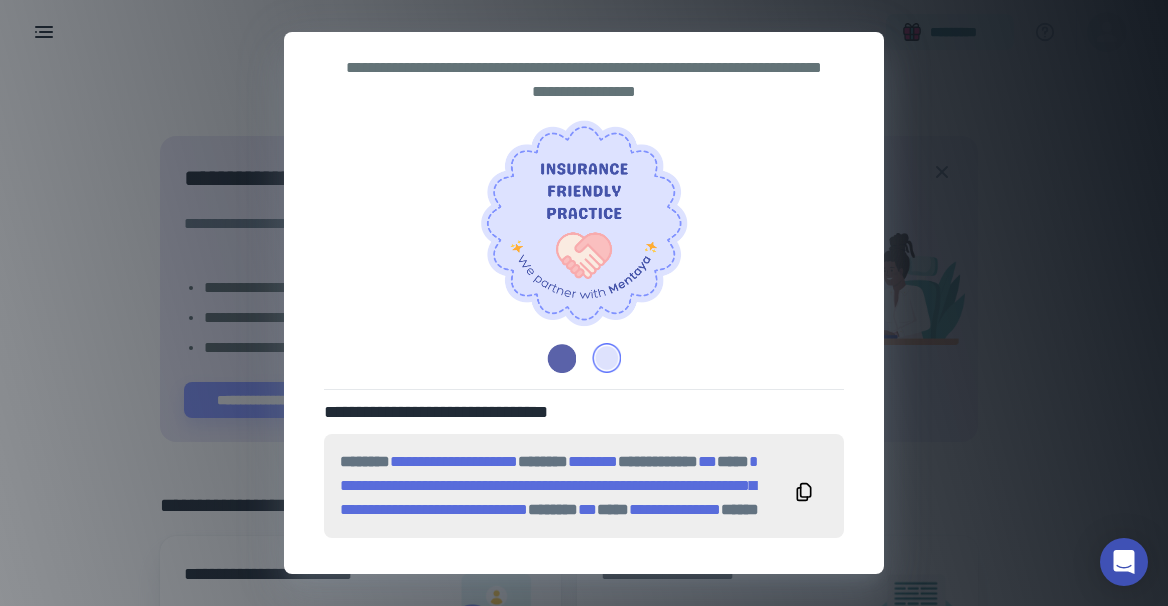 click on "******" at bounding box center (676, 461) 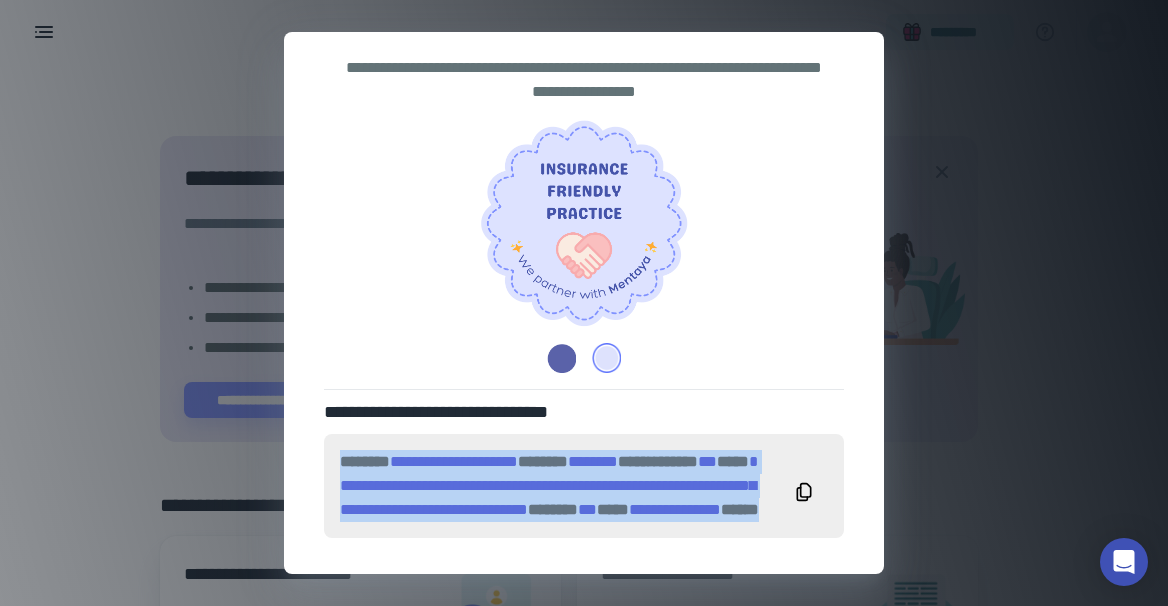 drag, startPoint x: 341, startPoint y: 409, endPoint x: 682, endPoint y: 515, distance: 357.0952 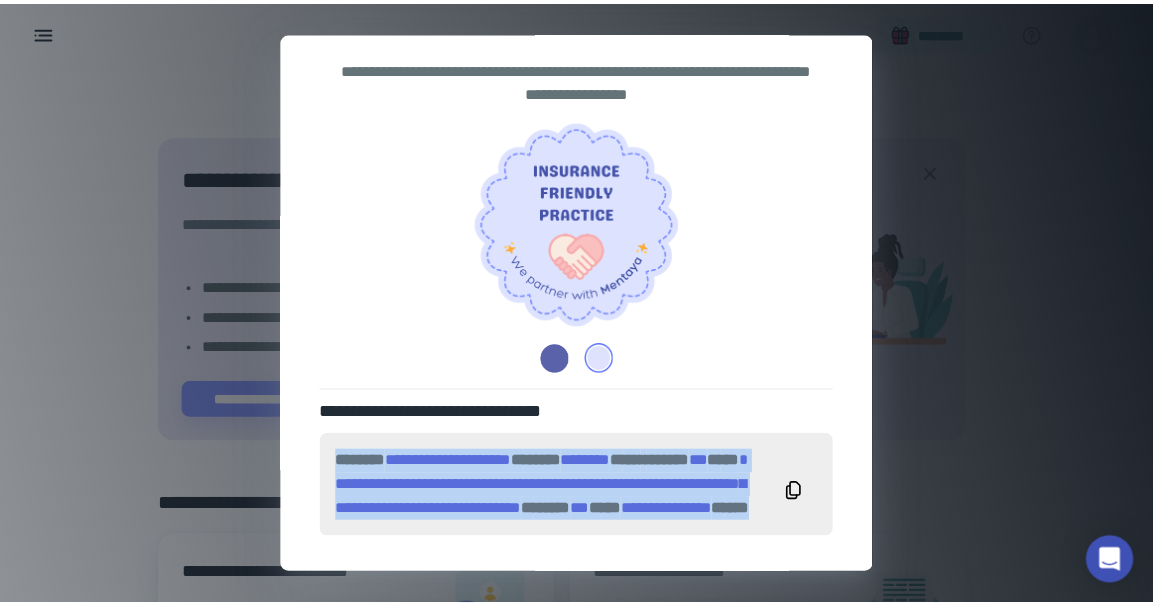 scroll, scrollTop: 0, scrollLeft: 0, axis: both 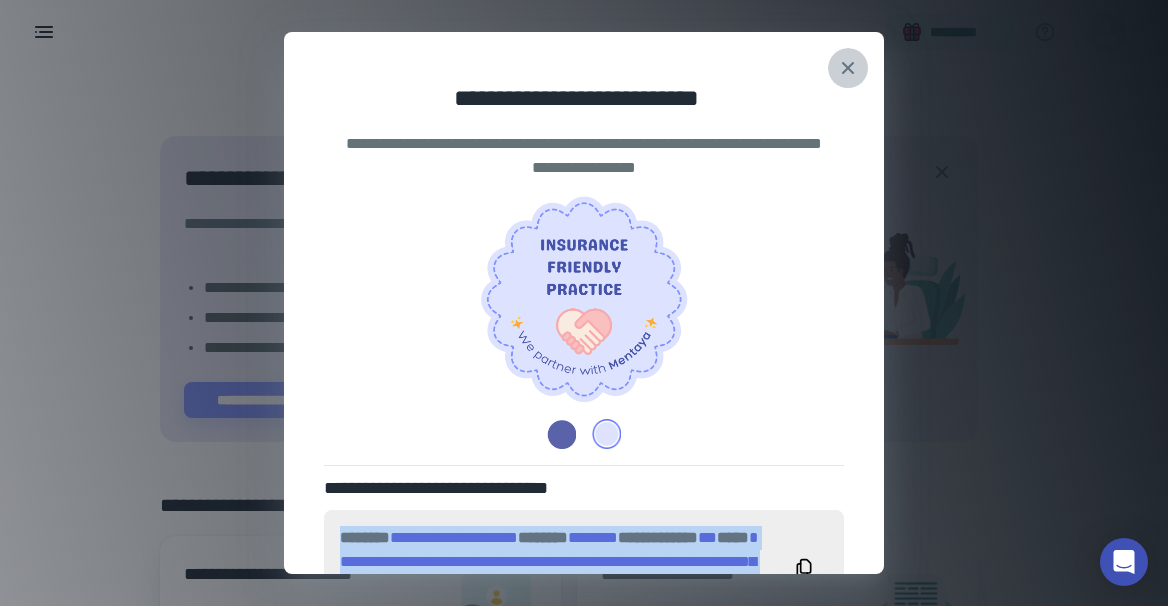 click 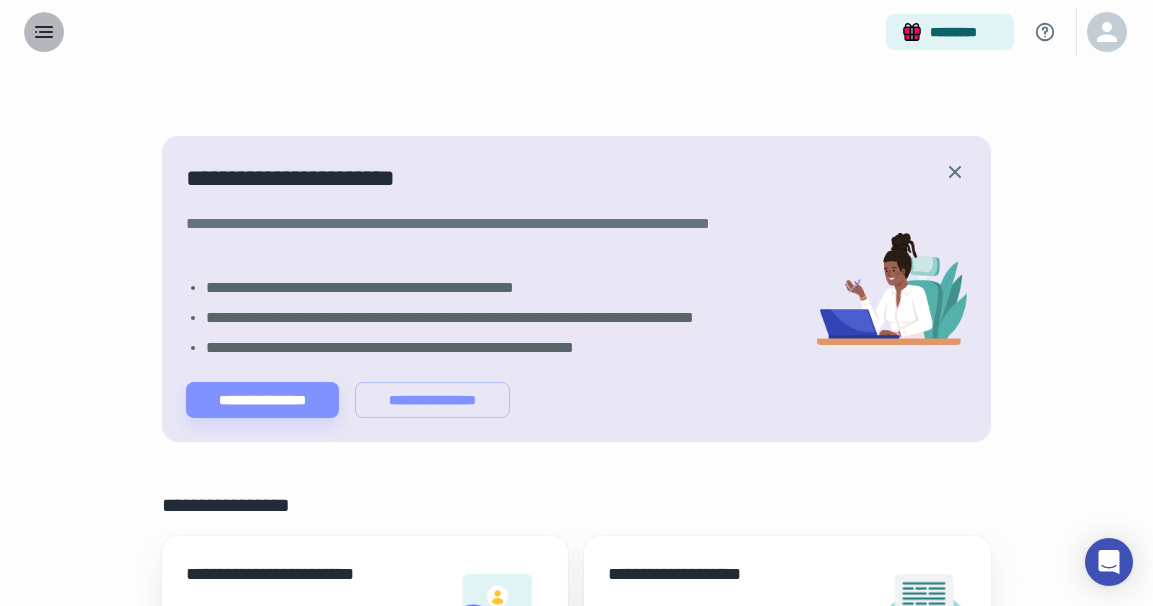 click at bounding box center [44, 32] 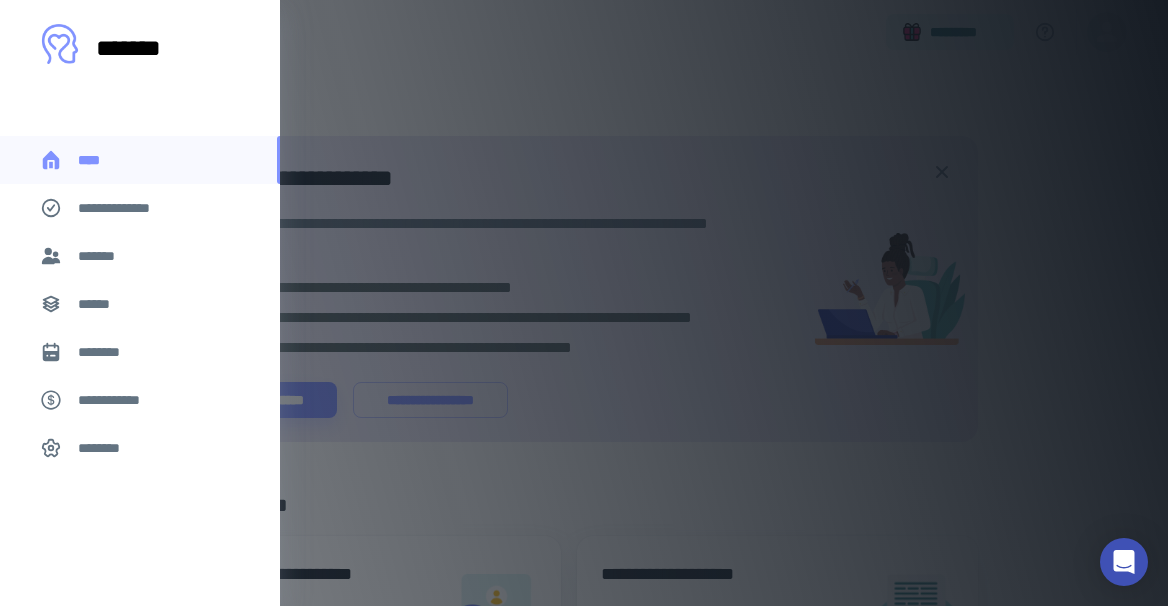 click on "********" at bounding box center (105, 448) 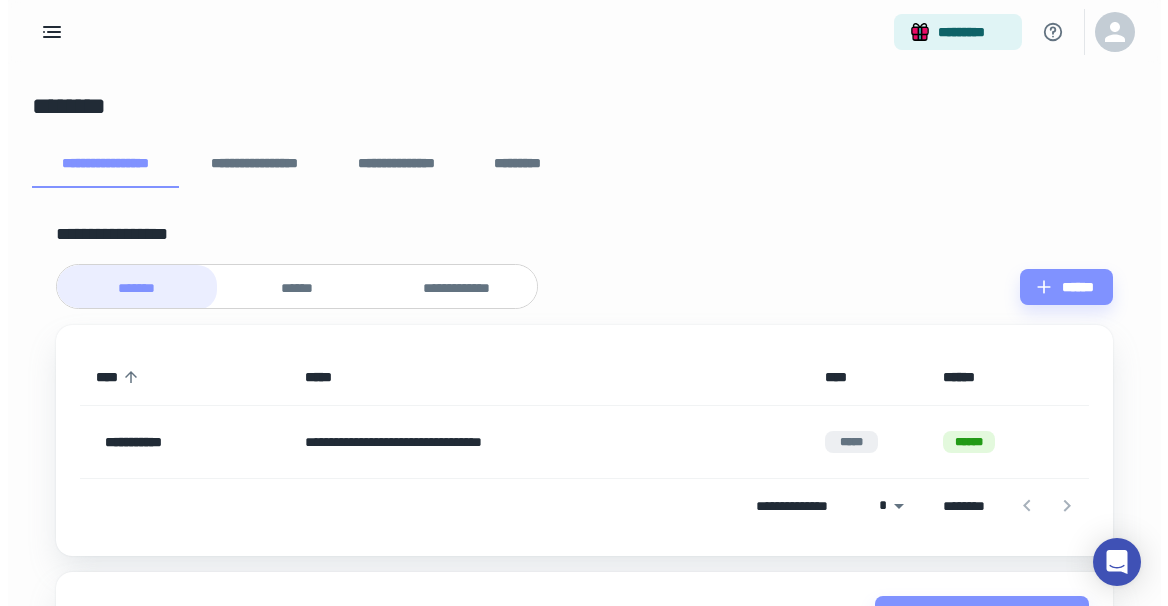 scroll, scrollTop: 12, scrollLeft: 0, axis: vertical 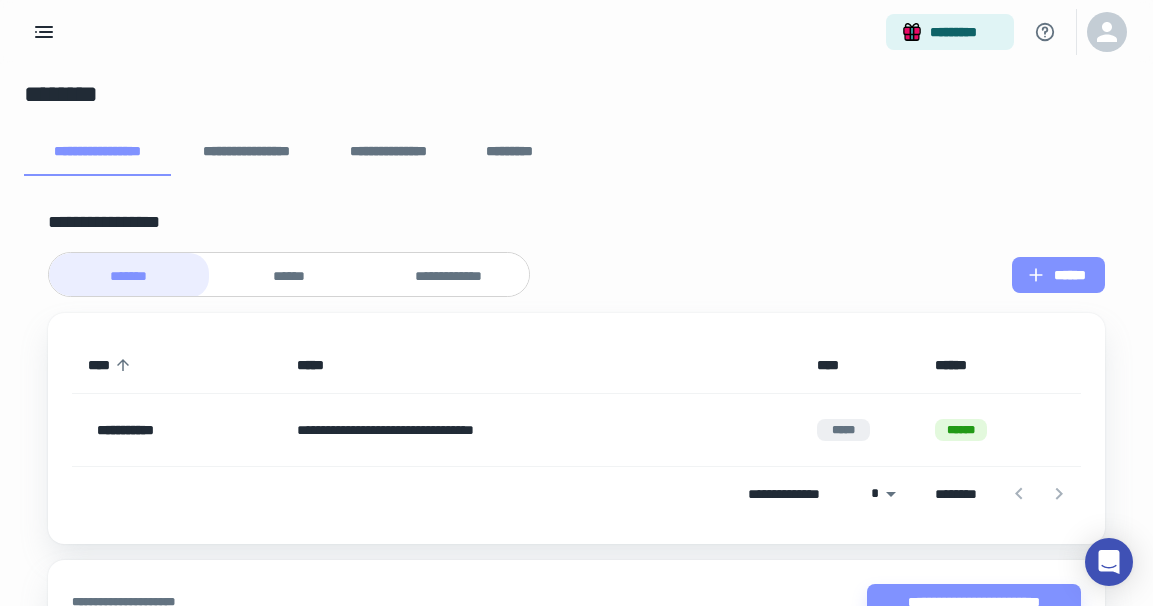 click on "******" at bounding box center (1058, 275) 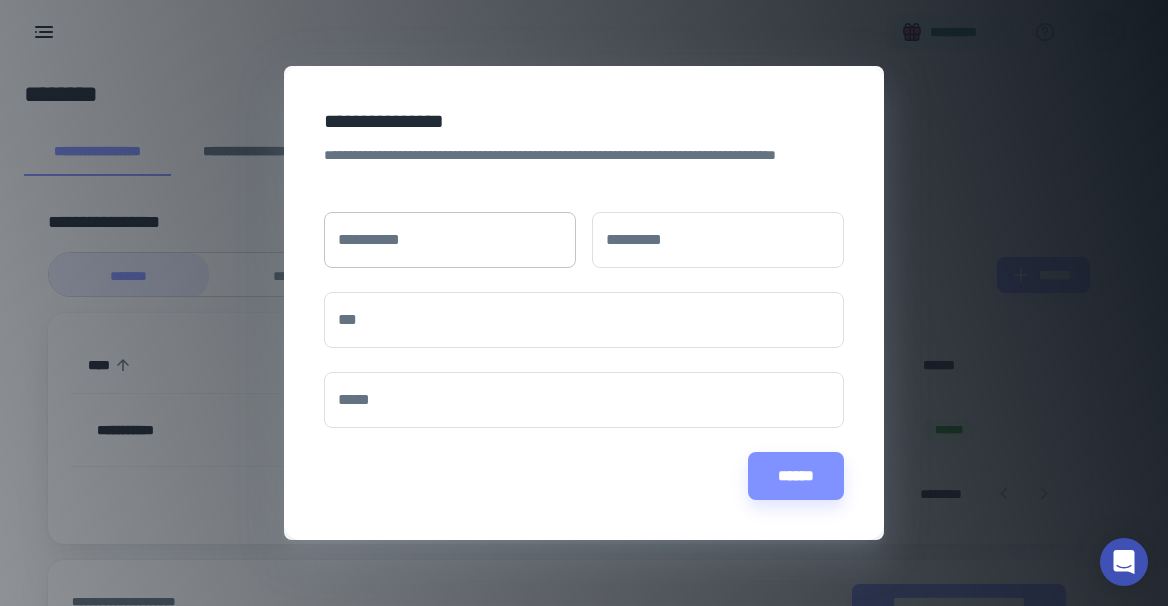 click on "**********" at bounding box center (450, 240) 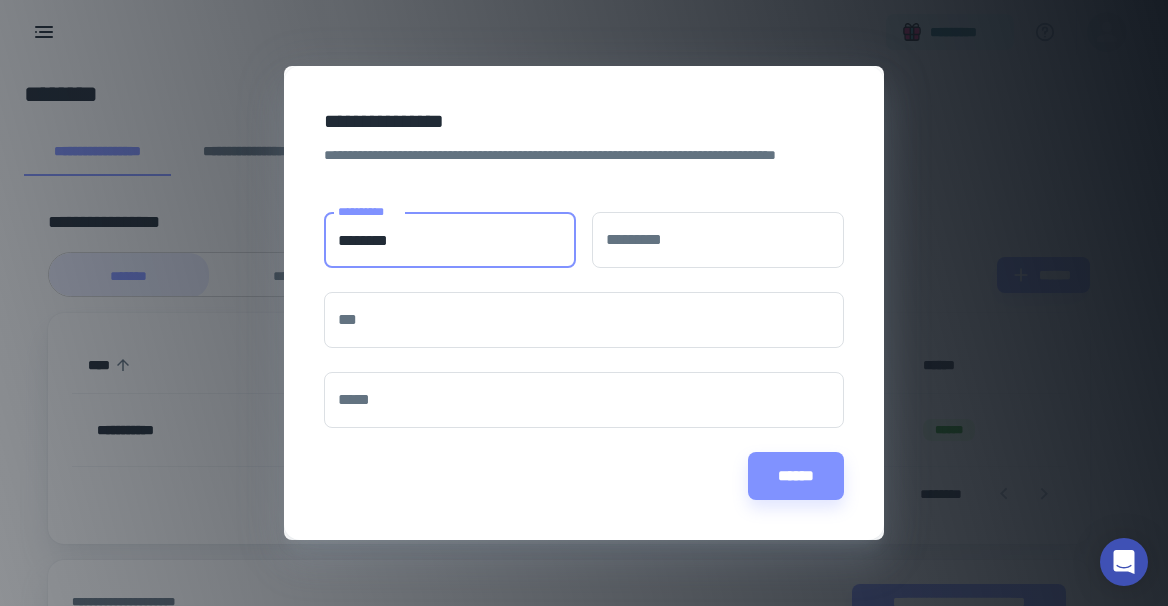 type on "*******" 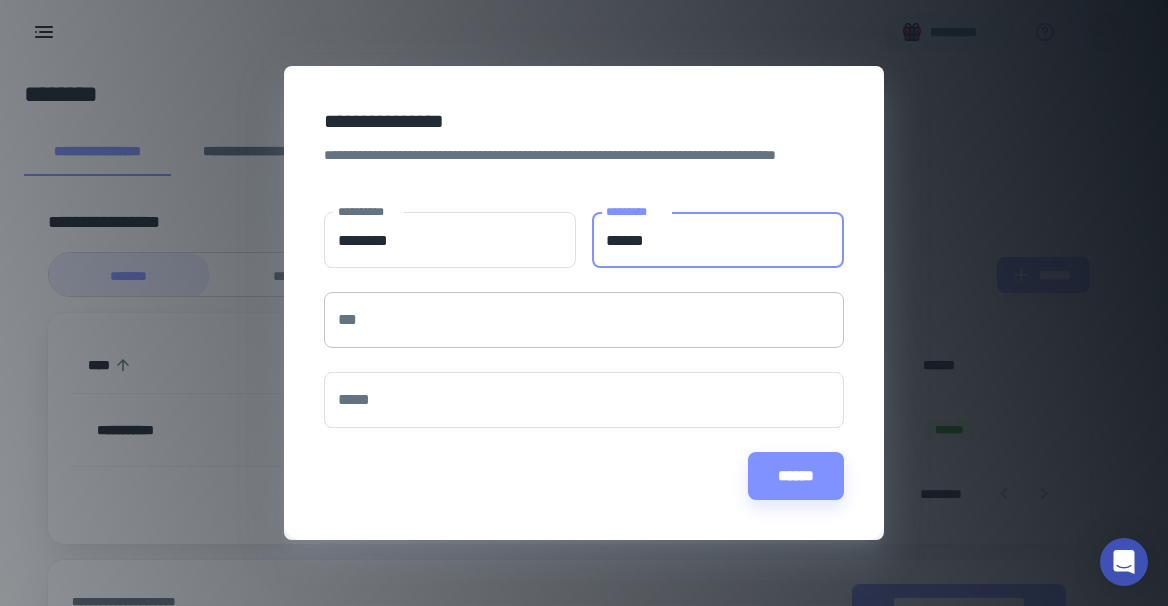 type on "******" 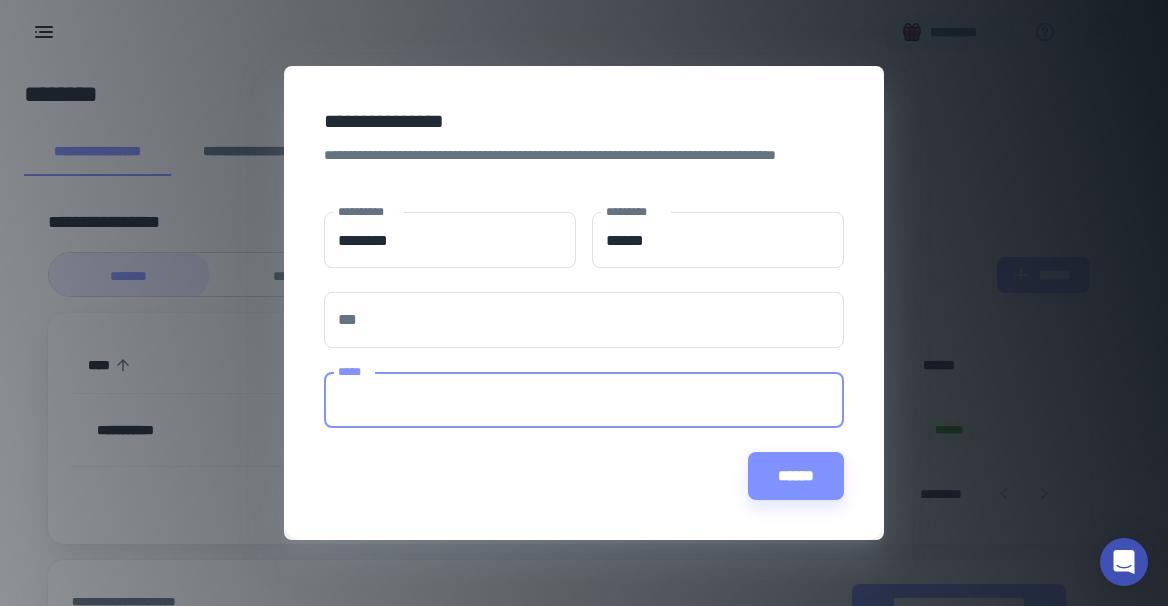 click on "*****" at bounding box center (584, 400) 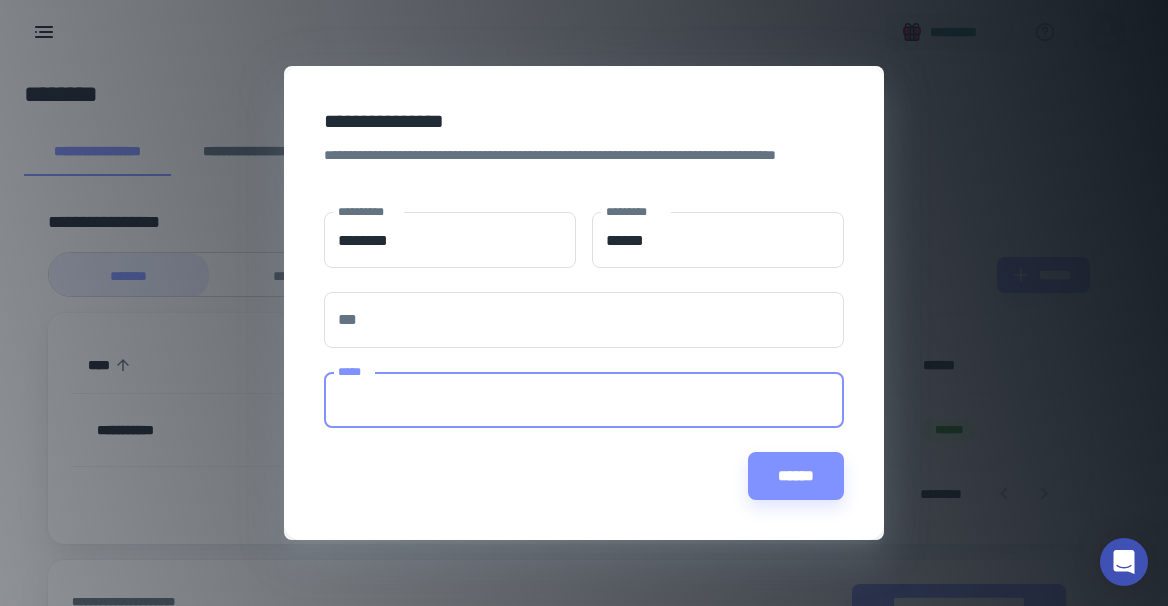 type on "**********" 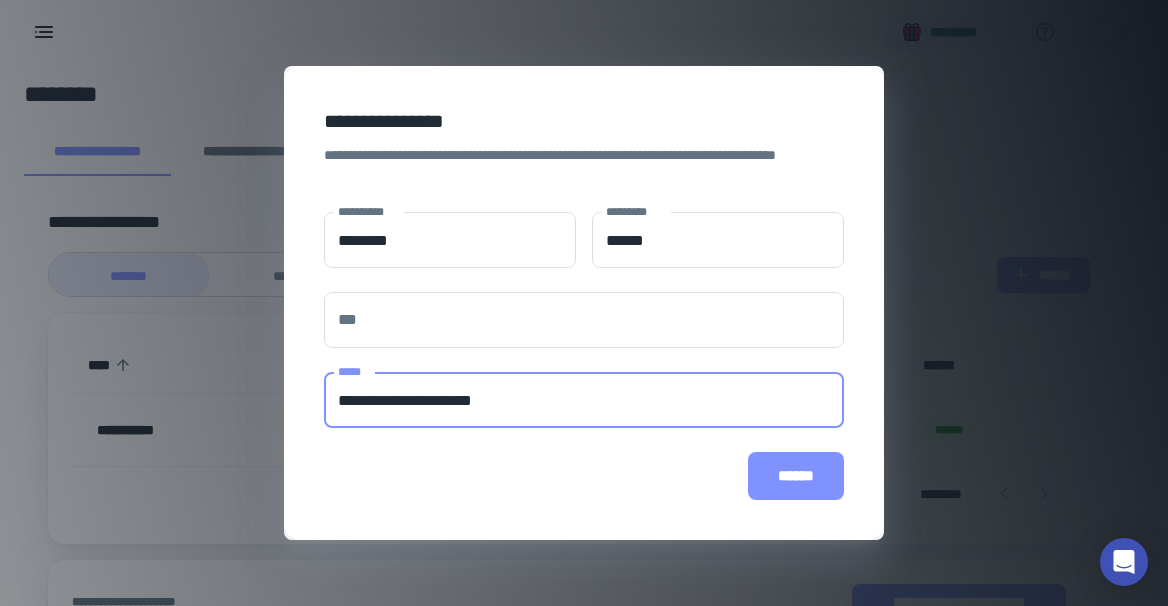 click on "******" at bounding box center [796, 476] 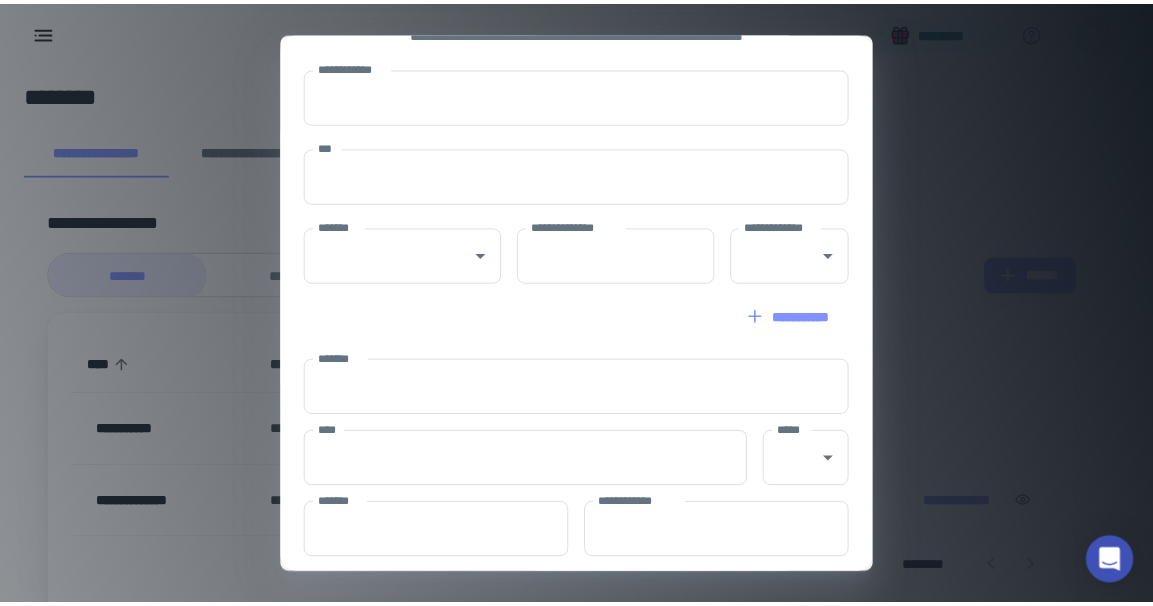 scroll, scrollTop: 230, scrollLeft: 0, axis: vertical 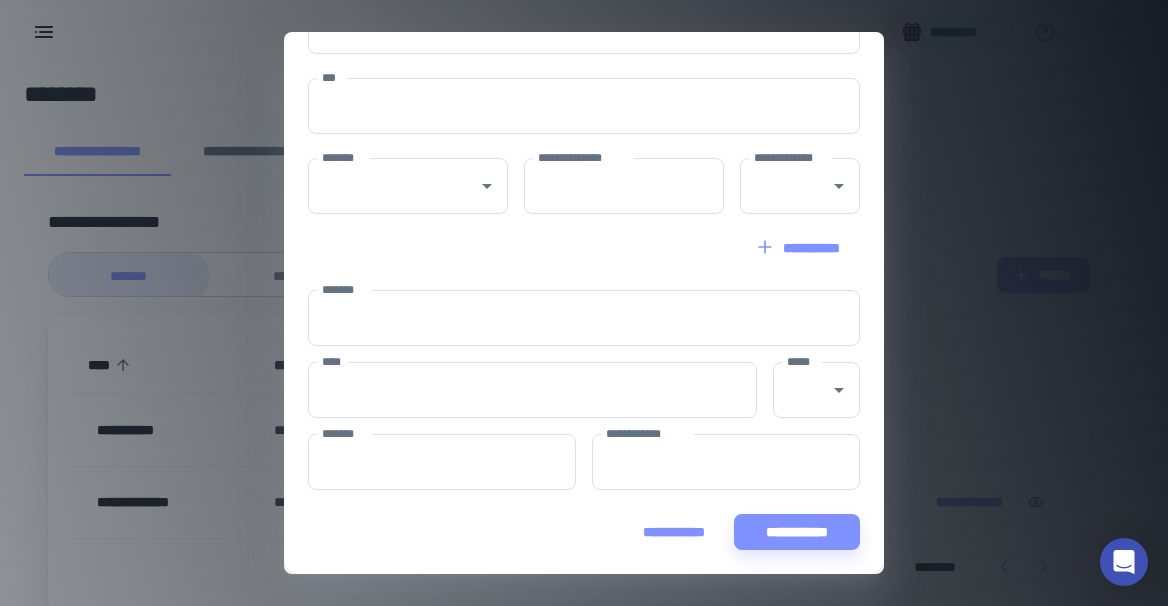 click on "**********" at bounding box center [674, 532] 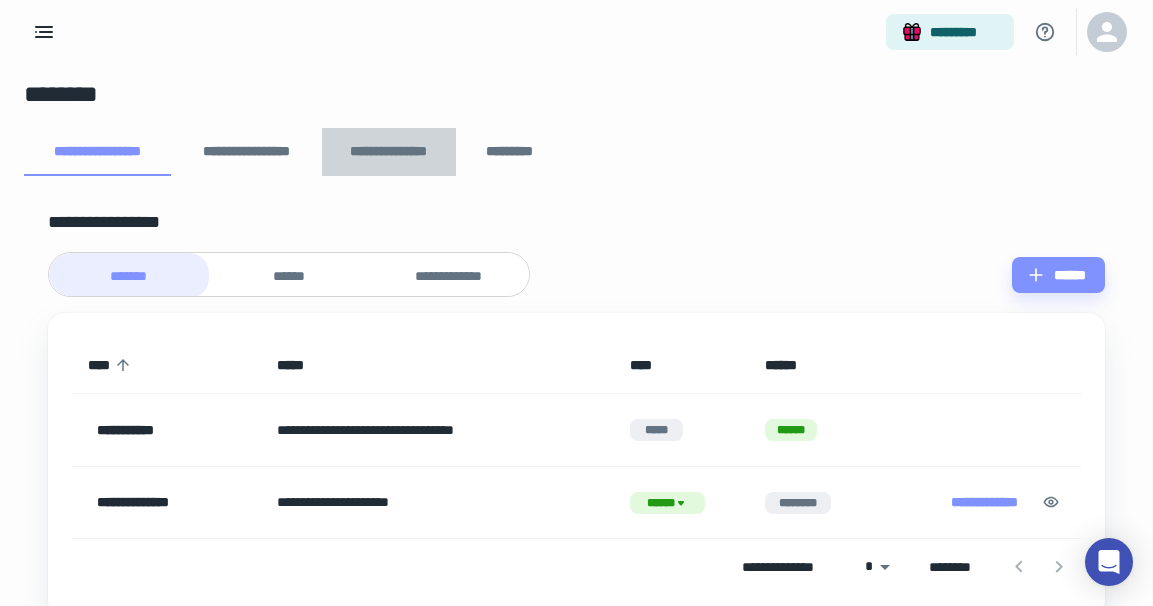 click on "**********" at bounding box center (389, 152) 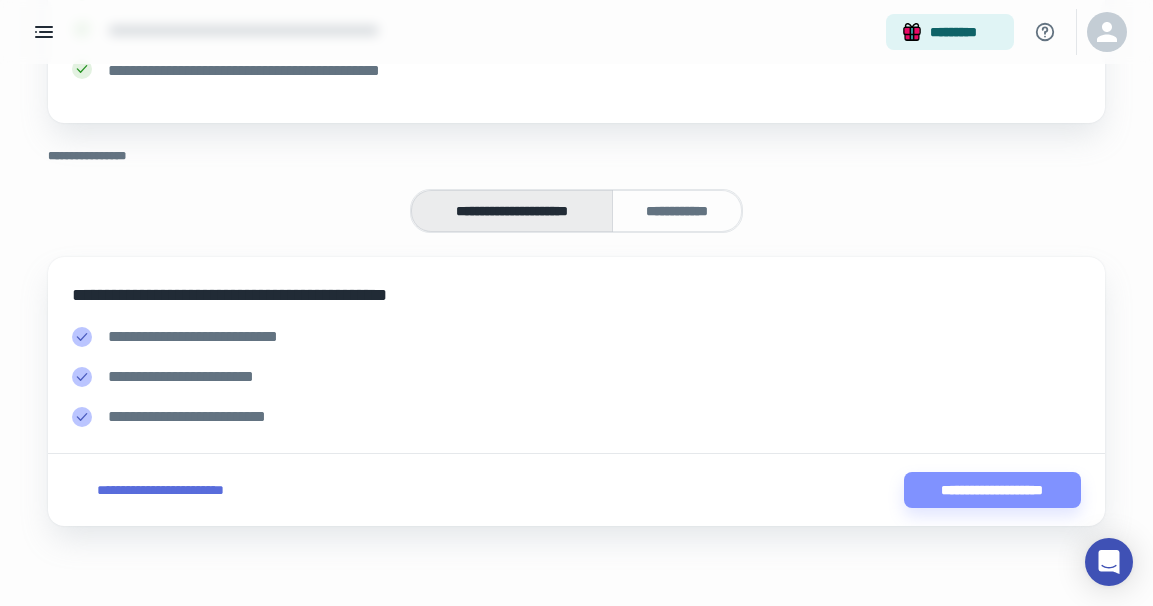 scroll, scrollTop: 0, scrollLeft: 0, axis: both 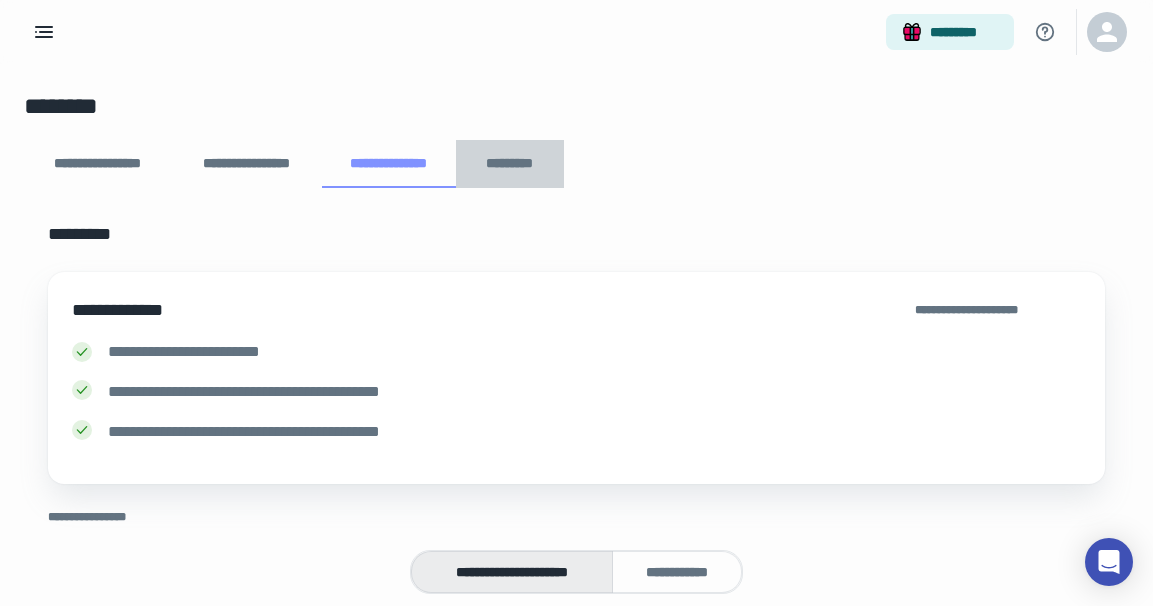 click on "*********" at bounding box center (510, 164) 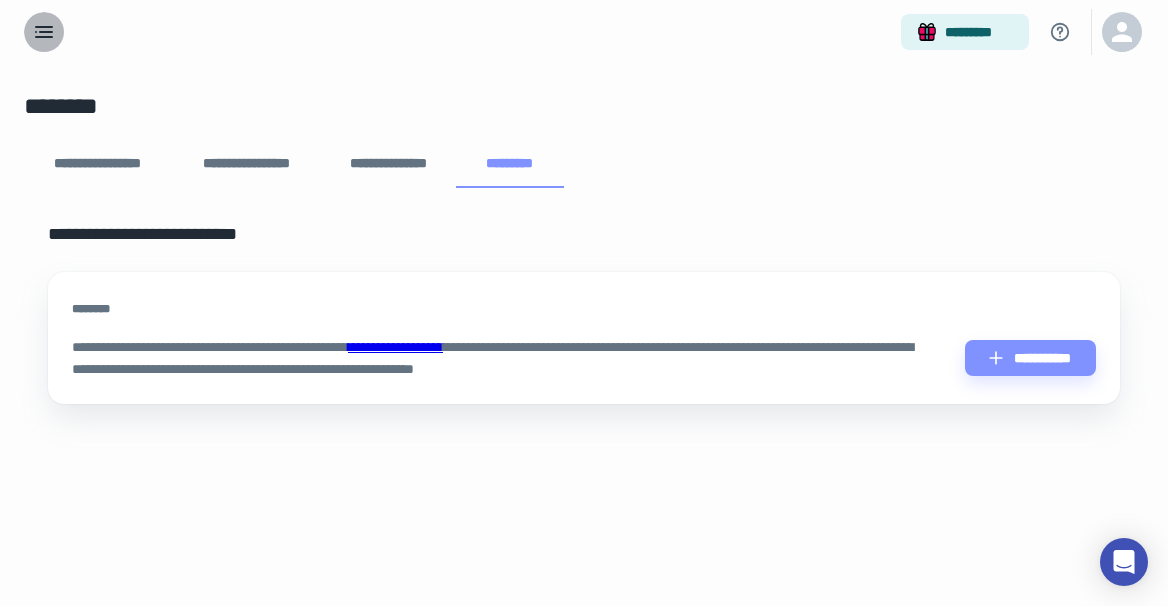 click 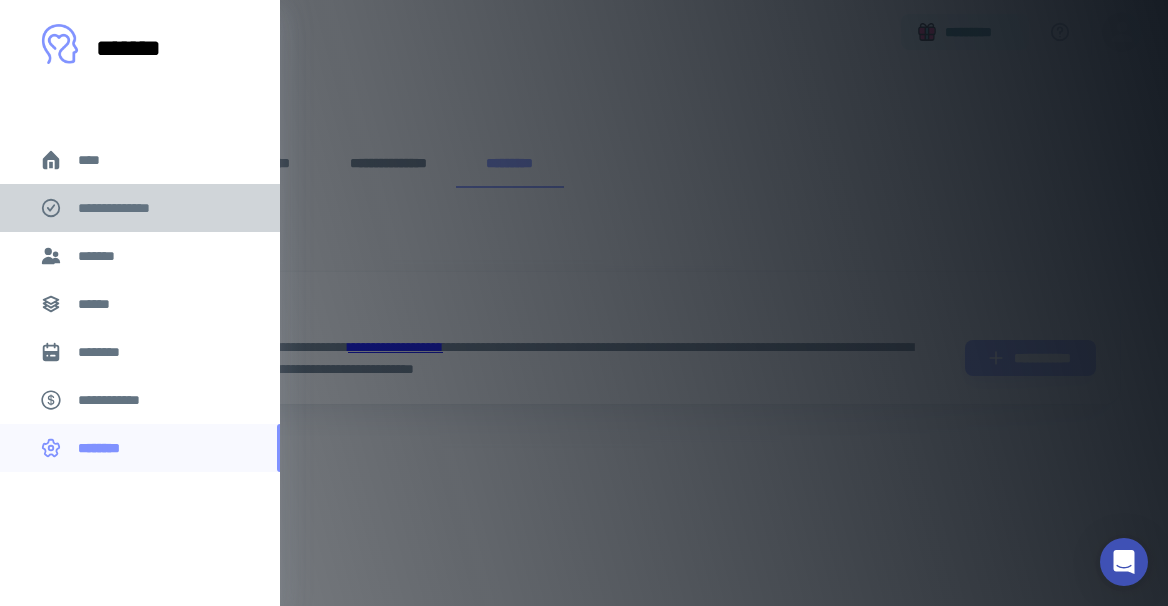 click on "**********" at bounding box center [140, 208] 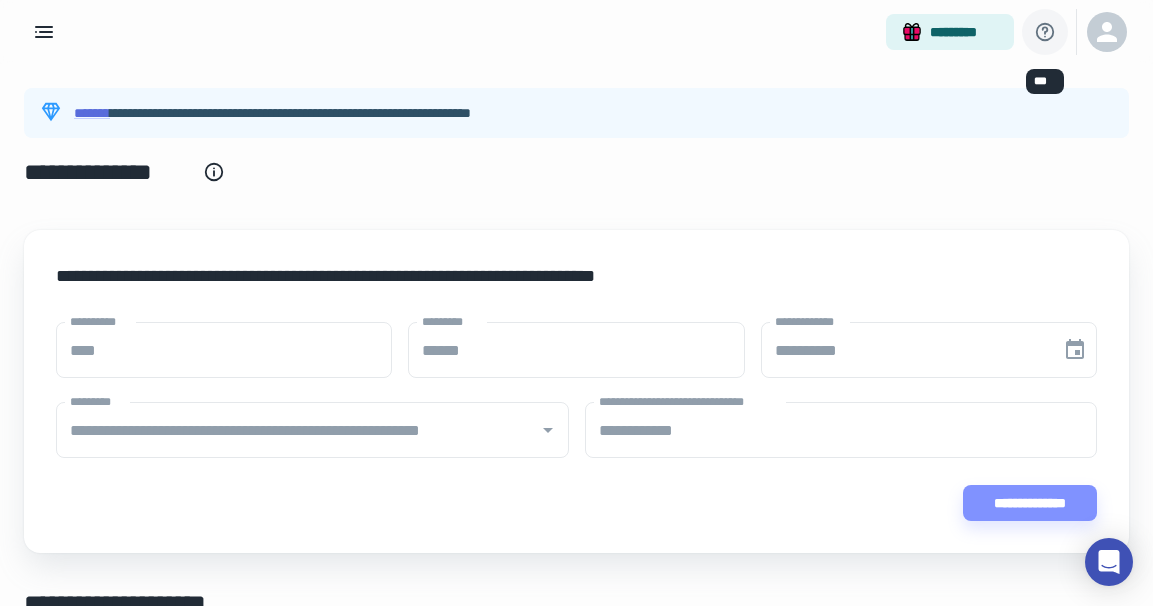 click at bounding box center (1045, 32) 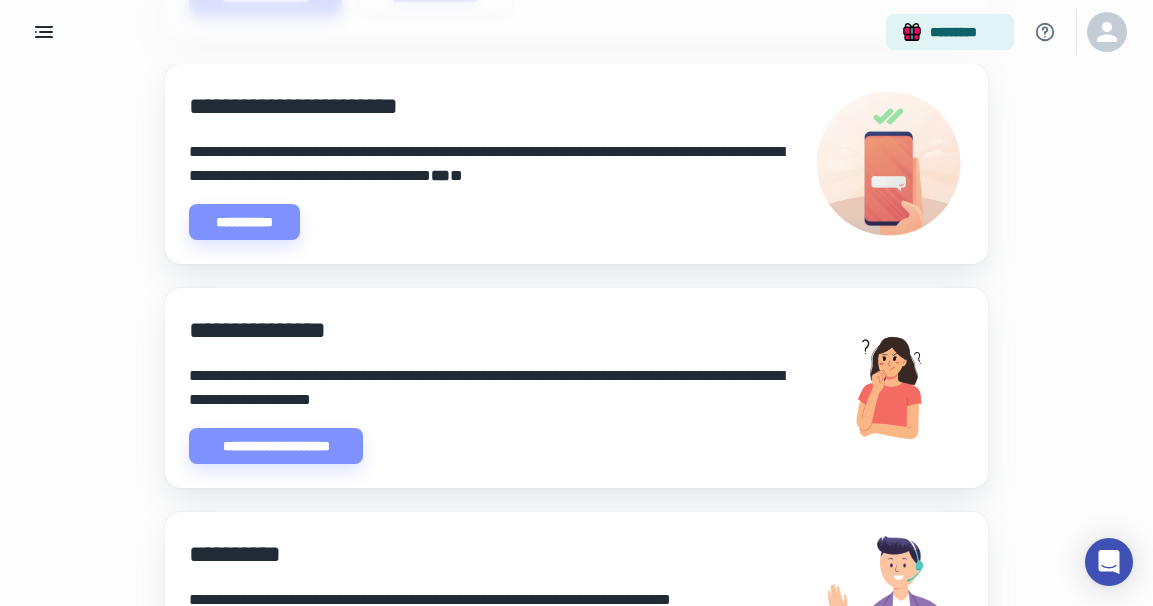 scroll, scrollTop: 608, scrollLeft: 0, axis: vertical 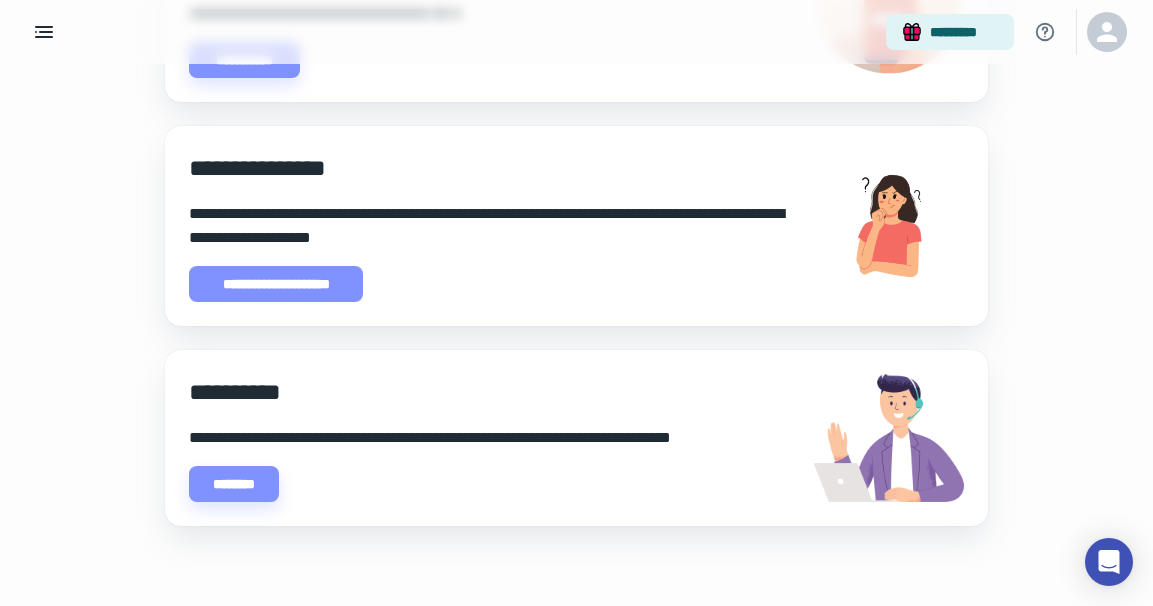 click on "**********" at bounding box center [276, 284] 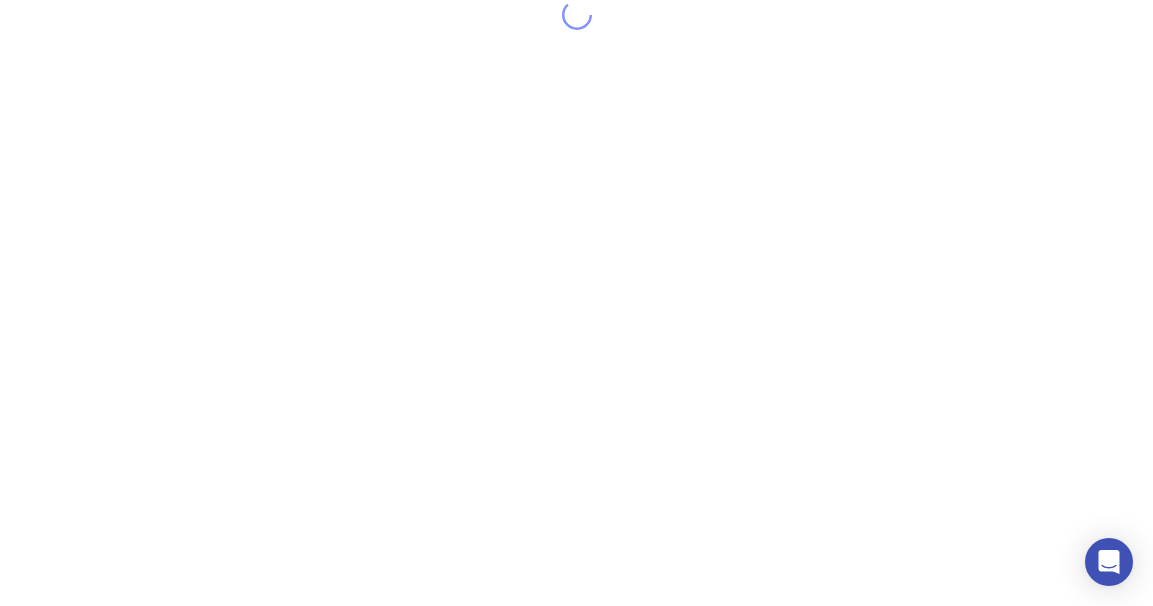 scroll, scrollTop: 0, scrollLeft: 0, axis: both 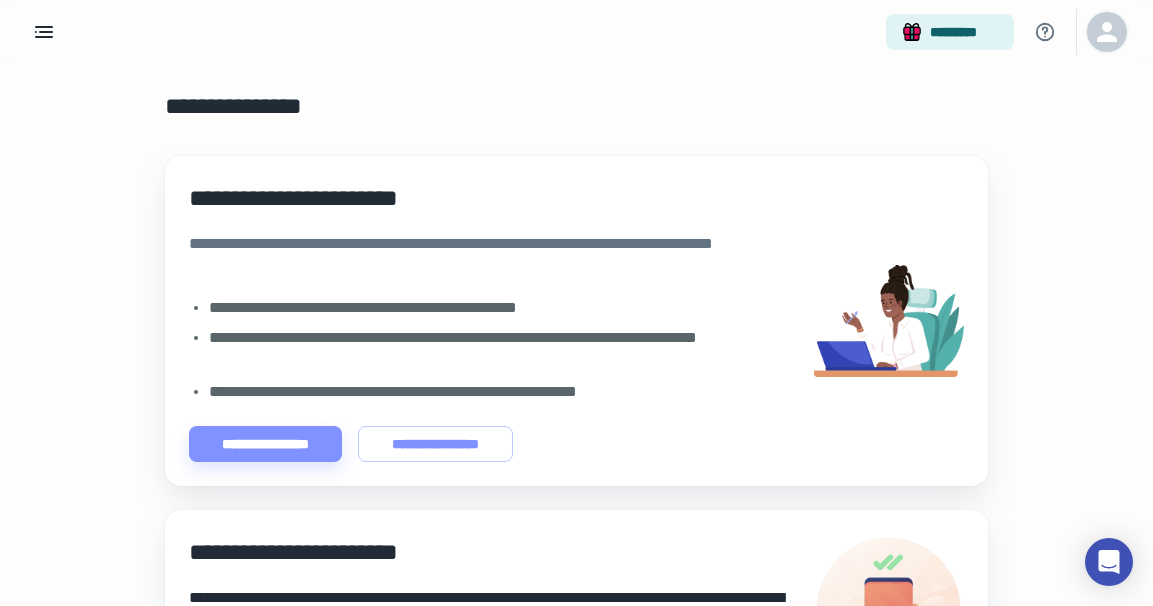 click 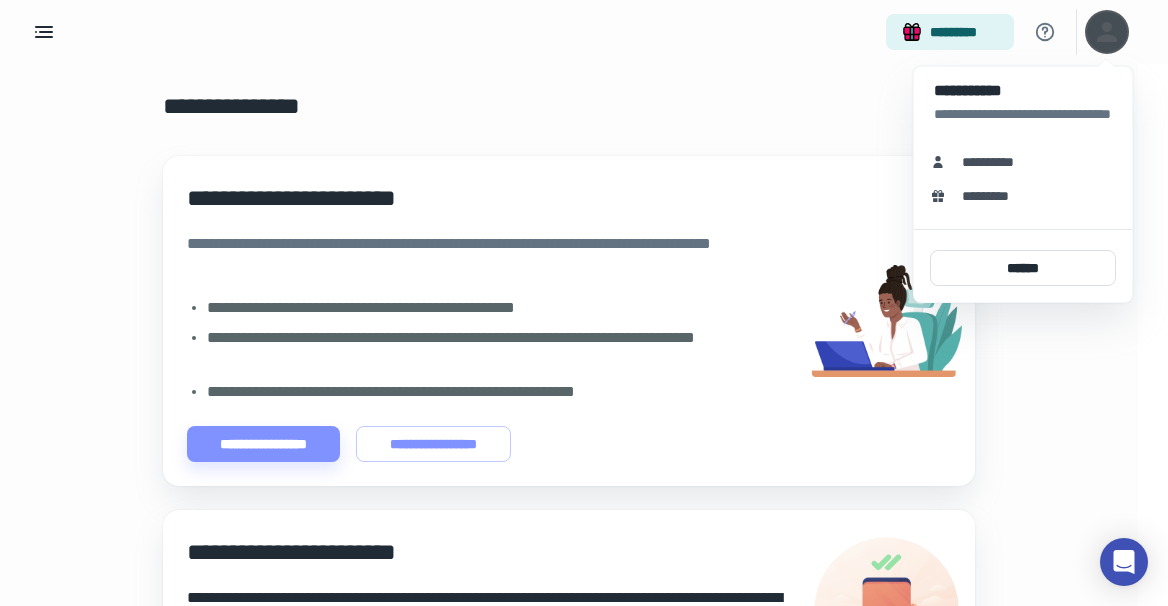 click on "**********" at bounding box center [995, 162] 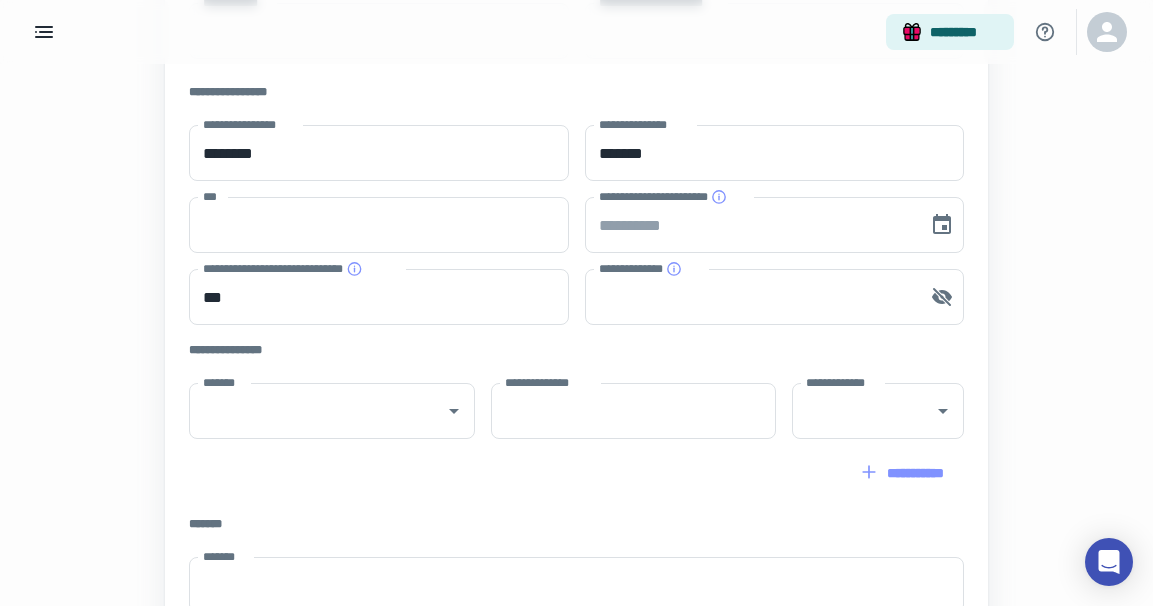 scroll, scrollTop: 587, scrollLeft: 0, axis: vertical 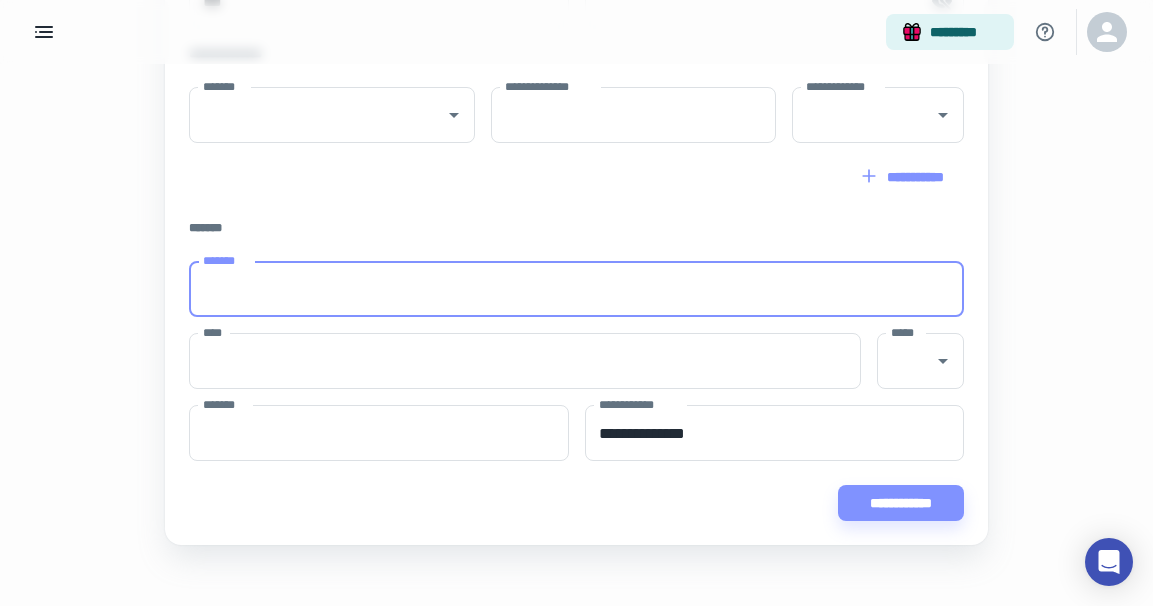 click on "*******" at bounding box center [576, 289] 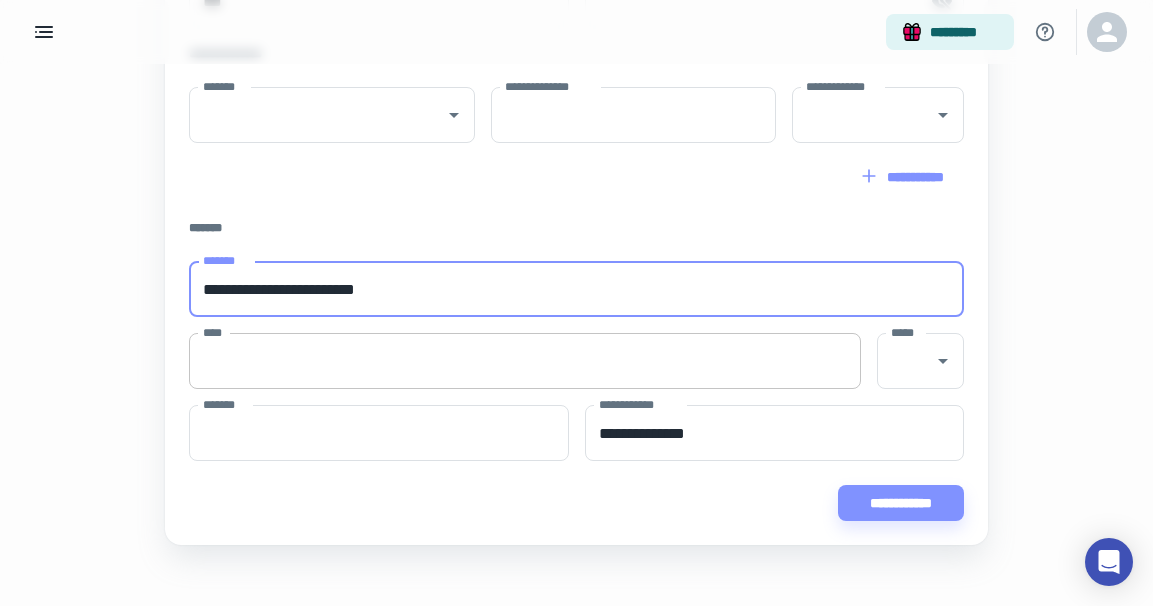 type on "**********" 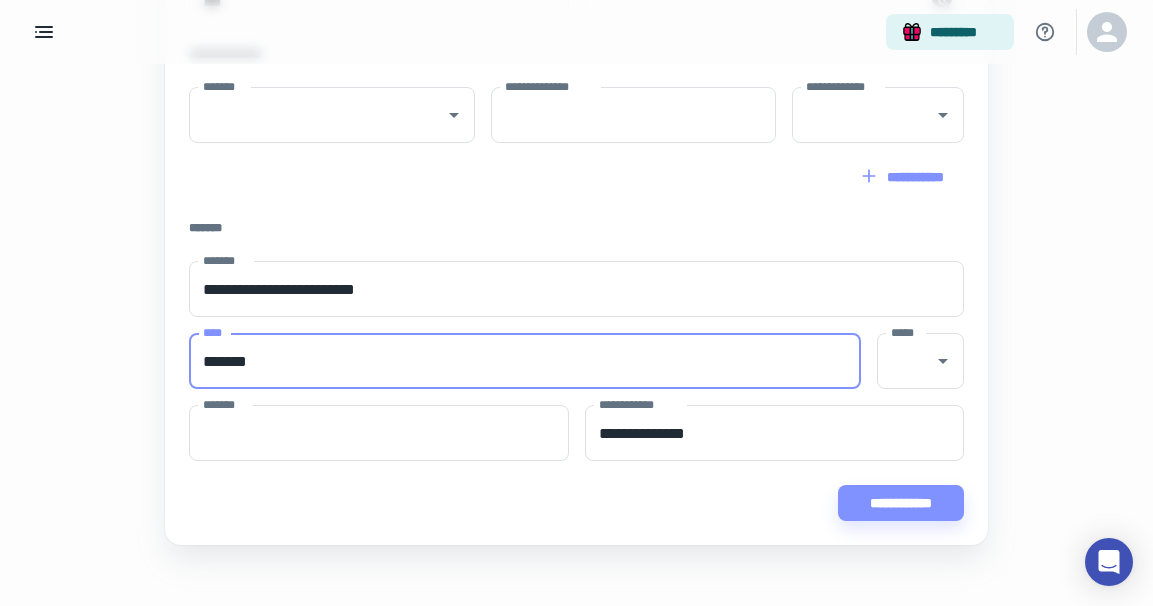 type on "*******" 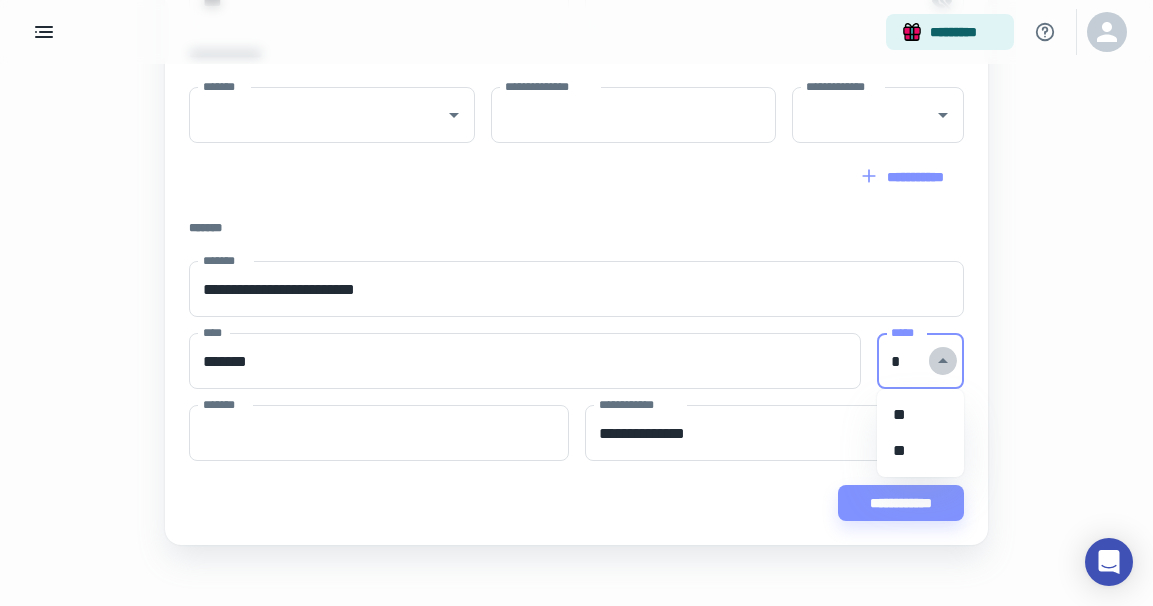 click at bounding box center (943, 361) 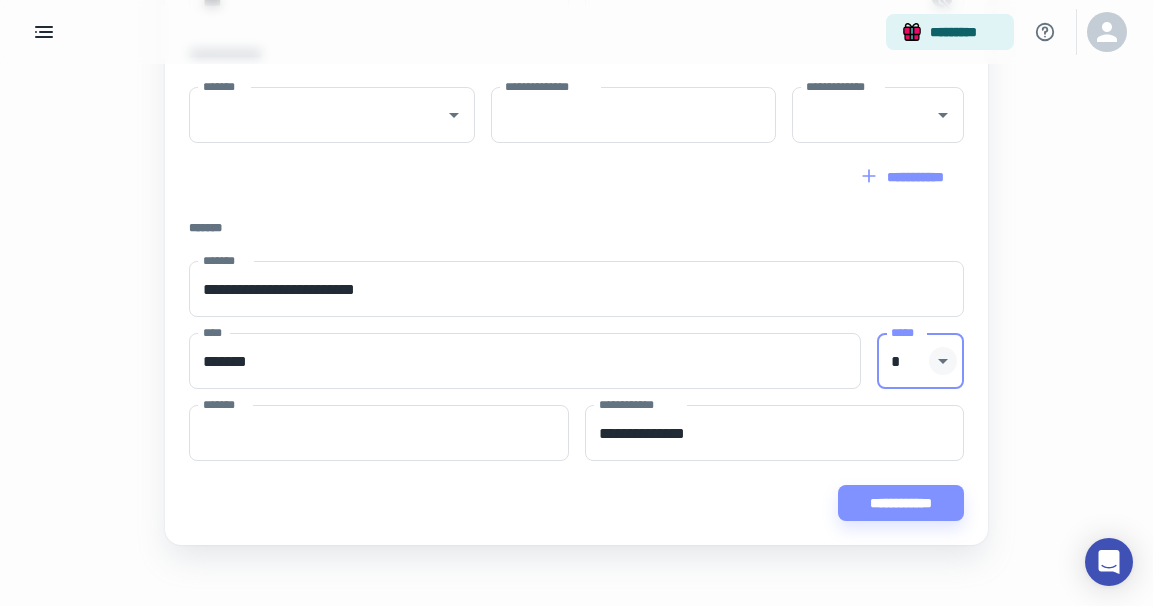 click 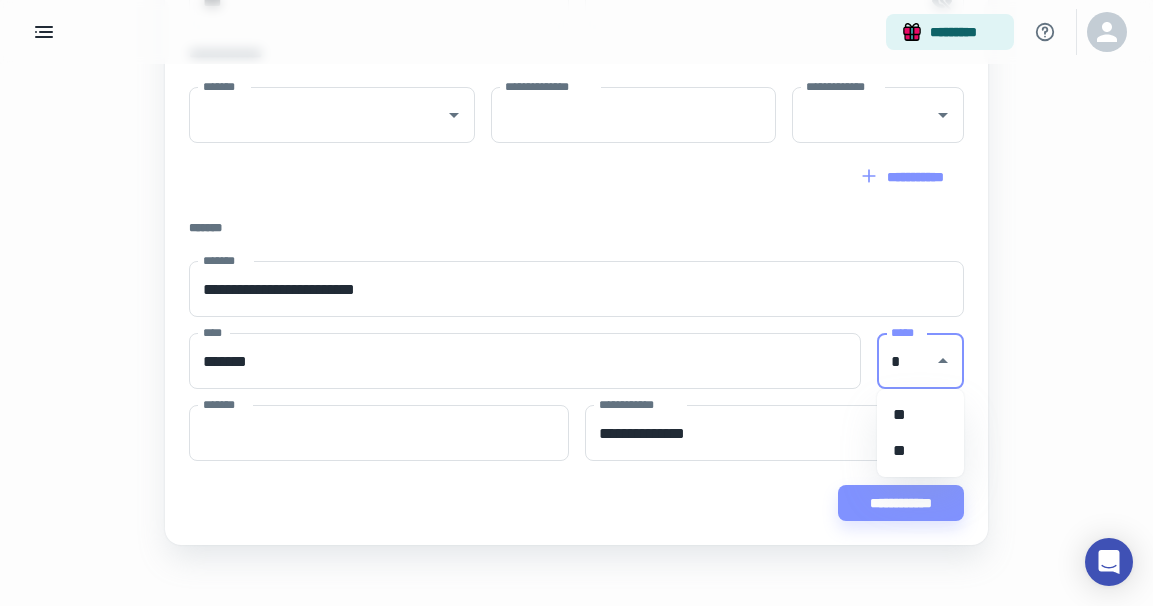 type on "*" 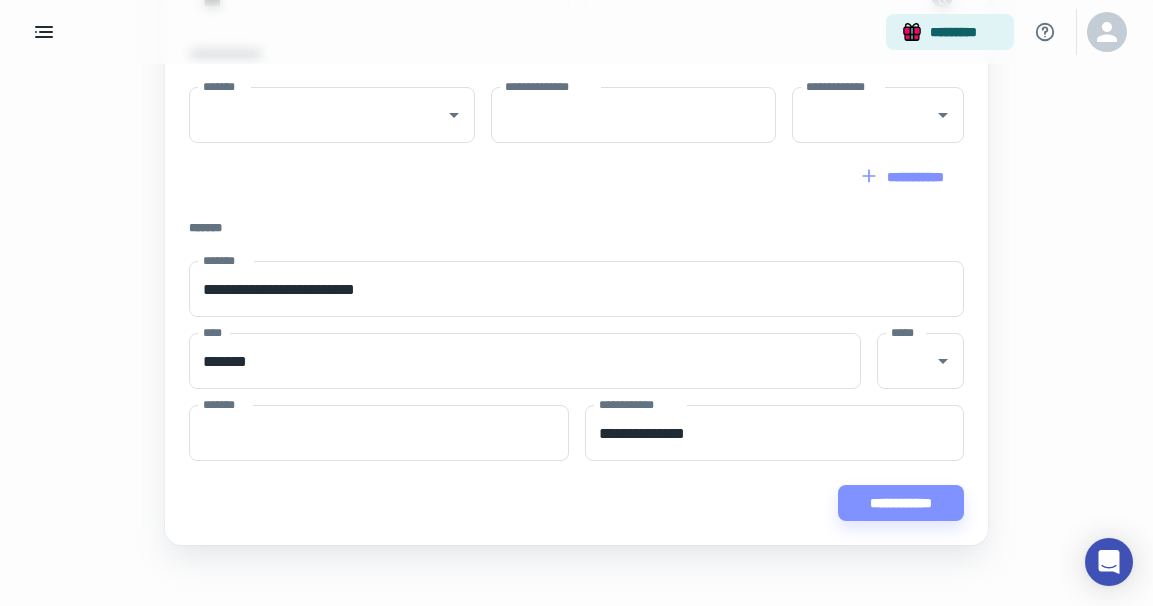 click on "**********" at bounding box center (564, 11) 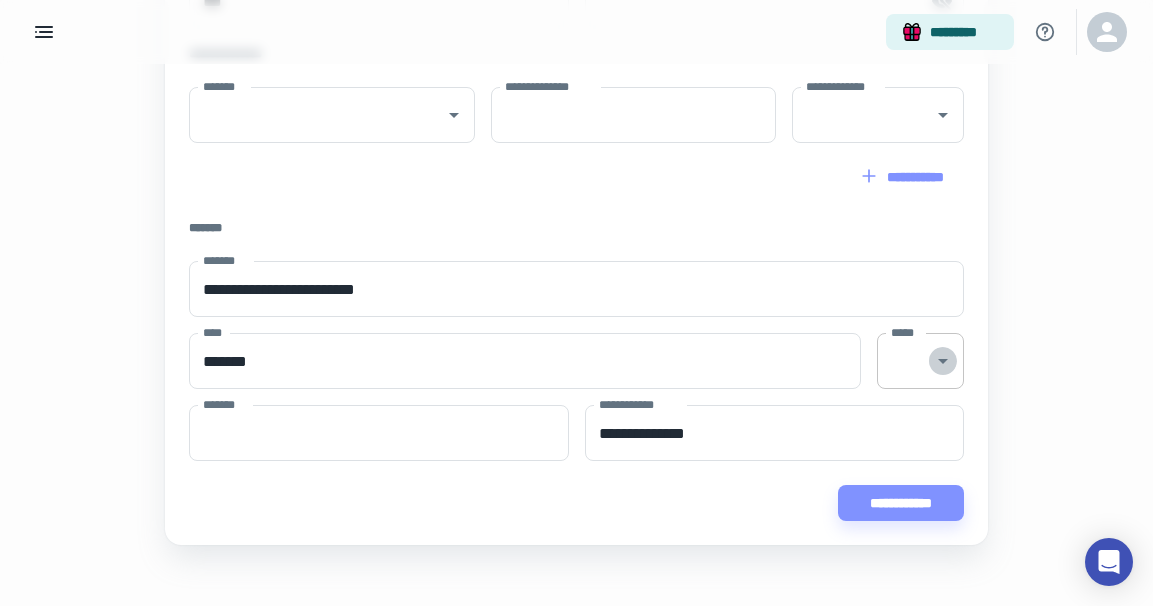 click 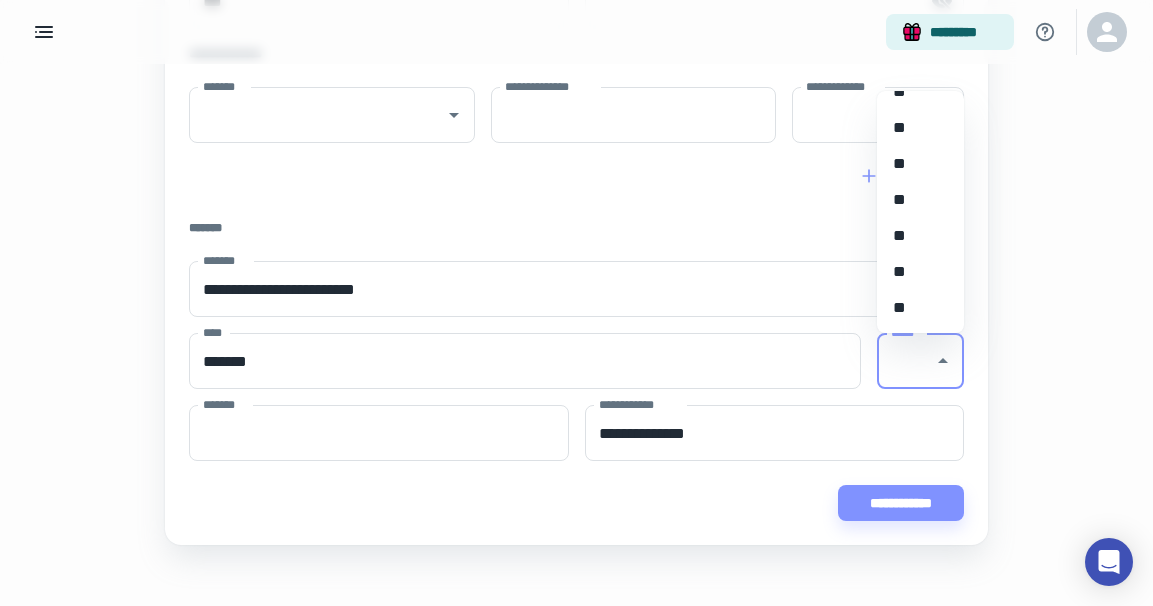 scroll, scrollTop: 244, scrollLeft: 0, axis: vertical 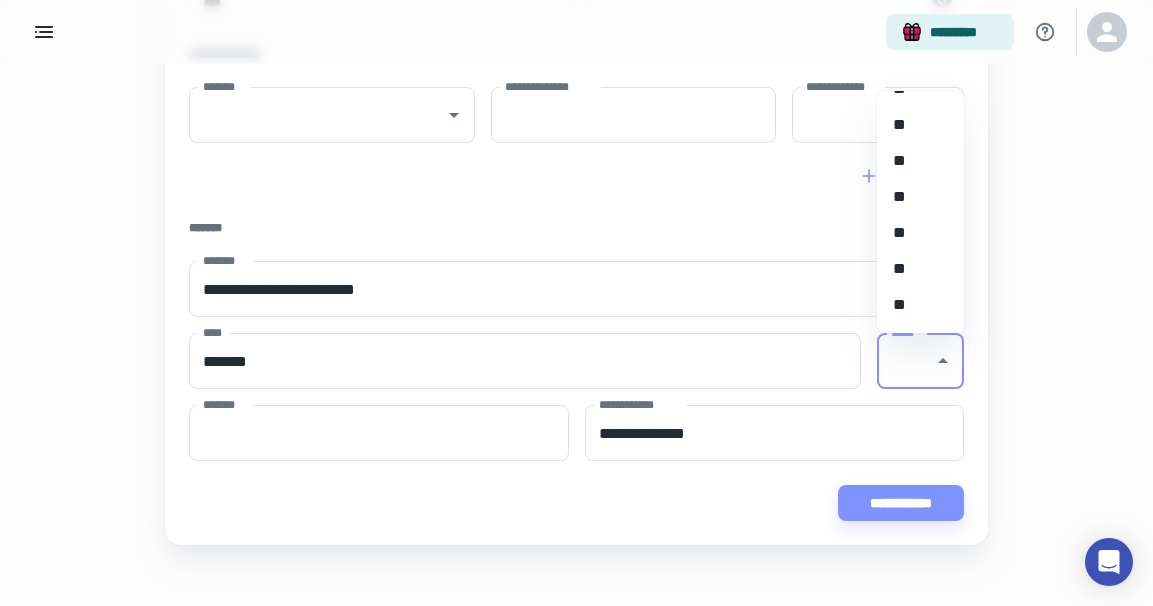 click on "**" at bounding box center [913, 305] 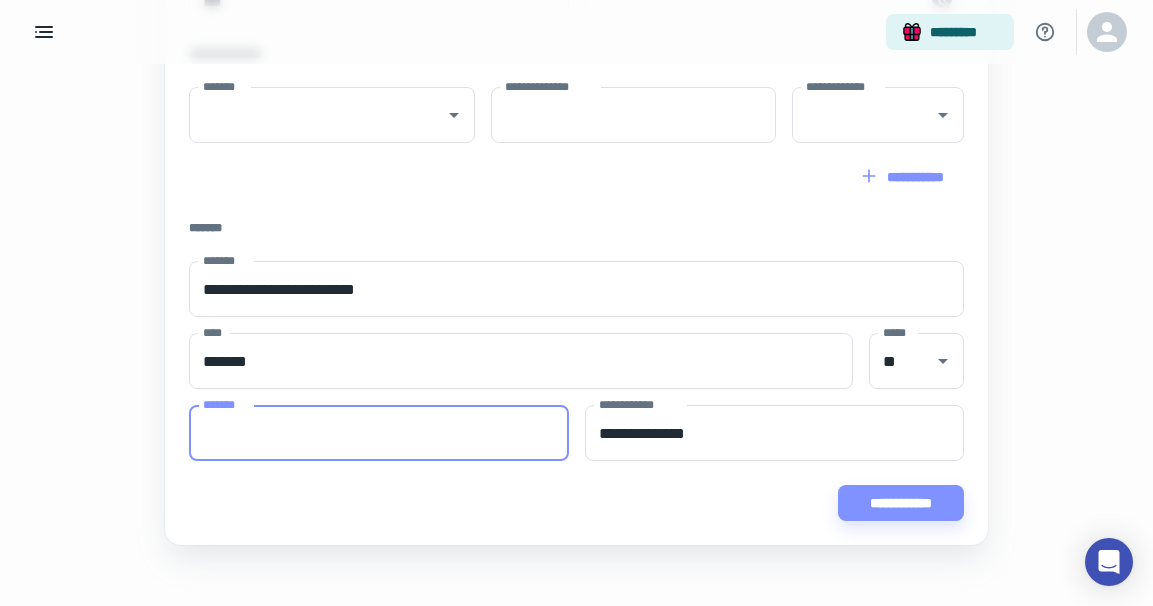 click on "*******" at bounding box center [378, 433] 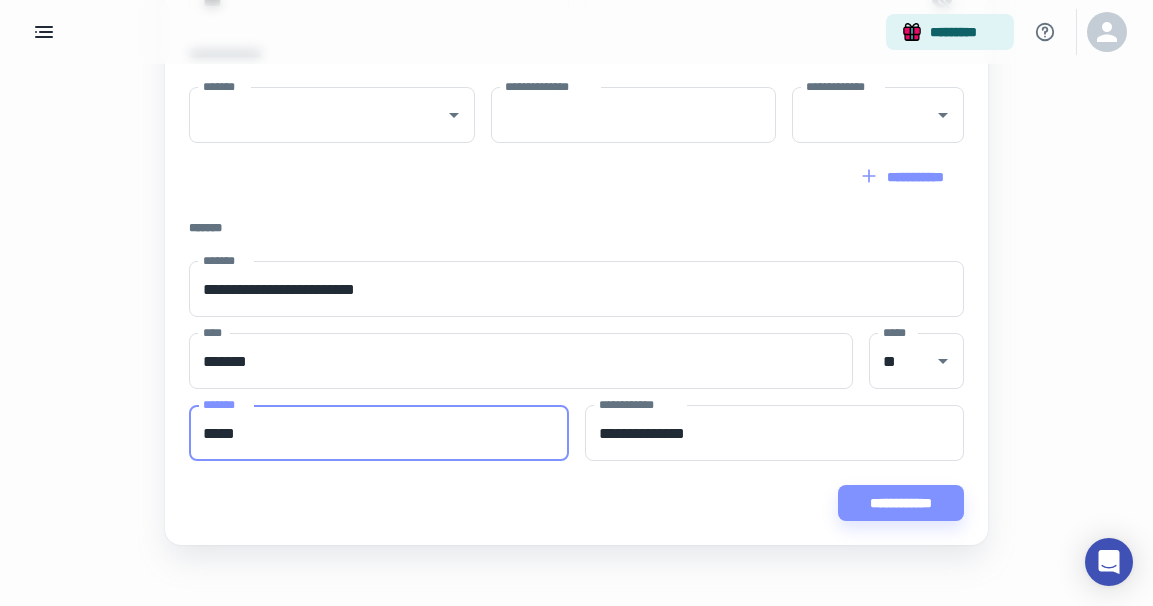 click on "**********" at bounding box center [901, 503] 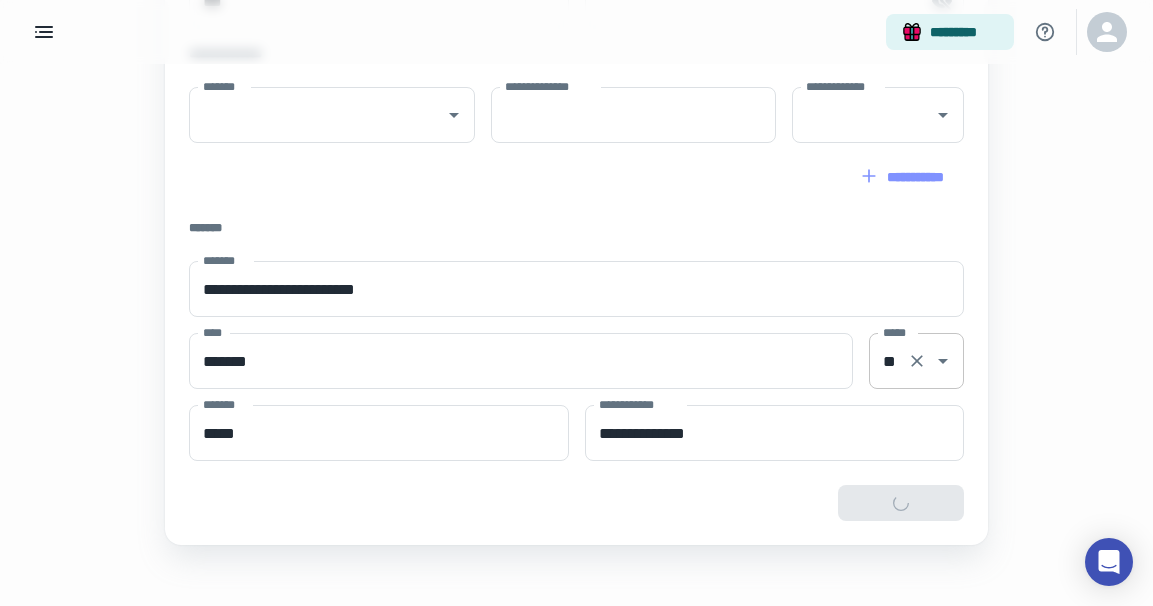 type on "**********" 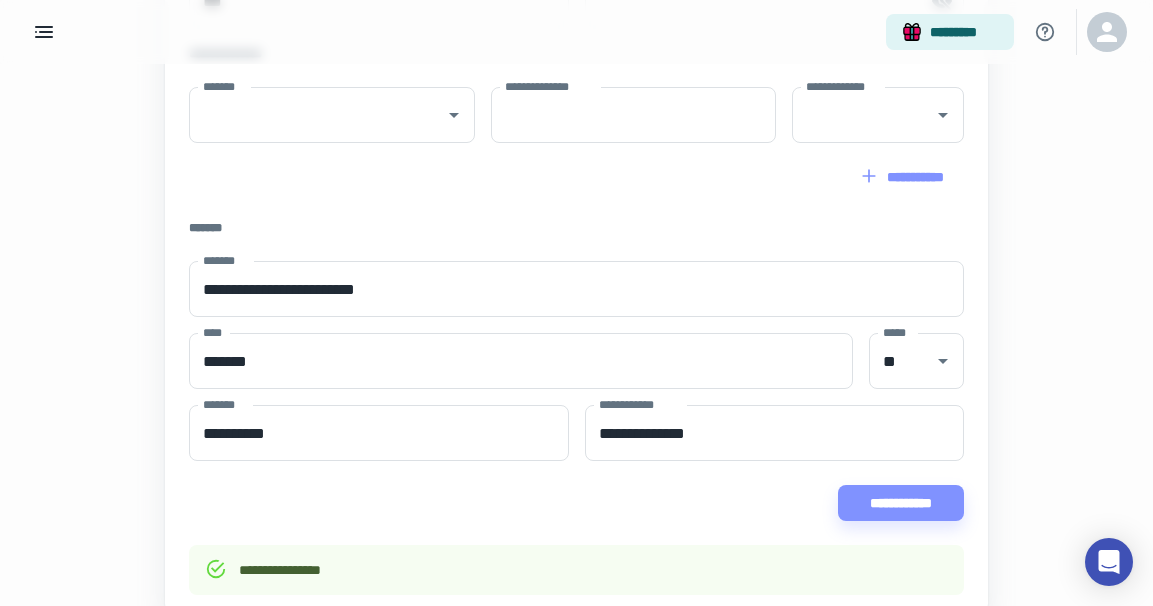 scroll, scrollTop: 0, scrollLeft: 0, axis: both 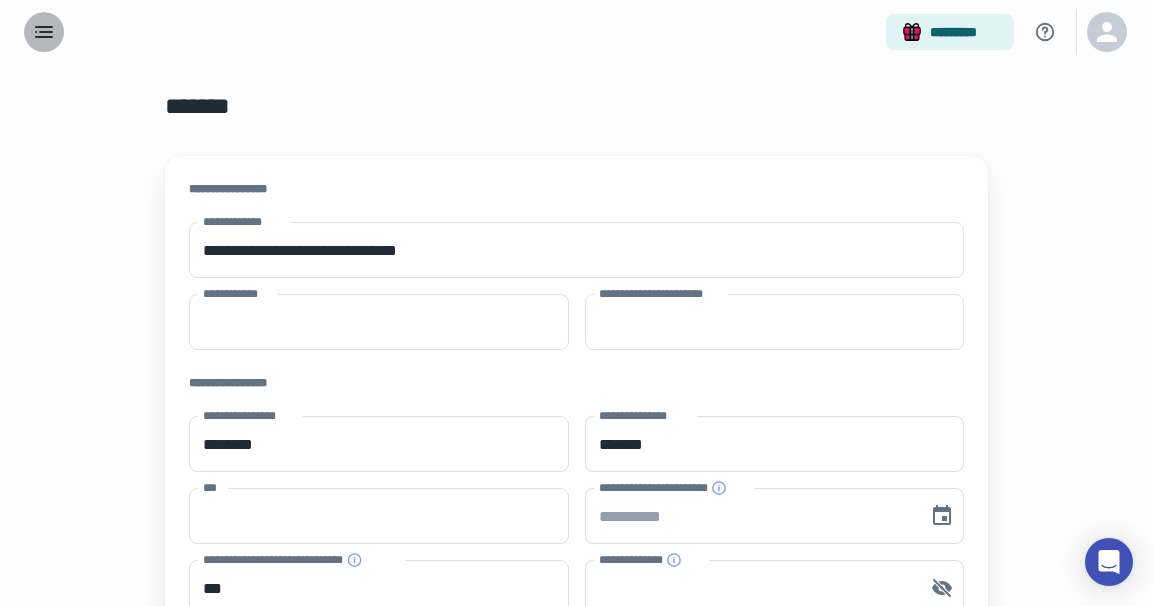 click 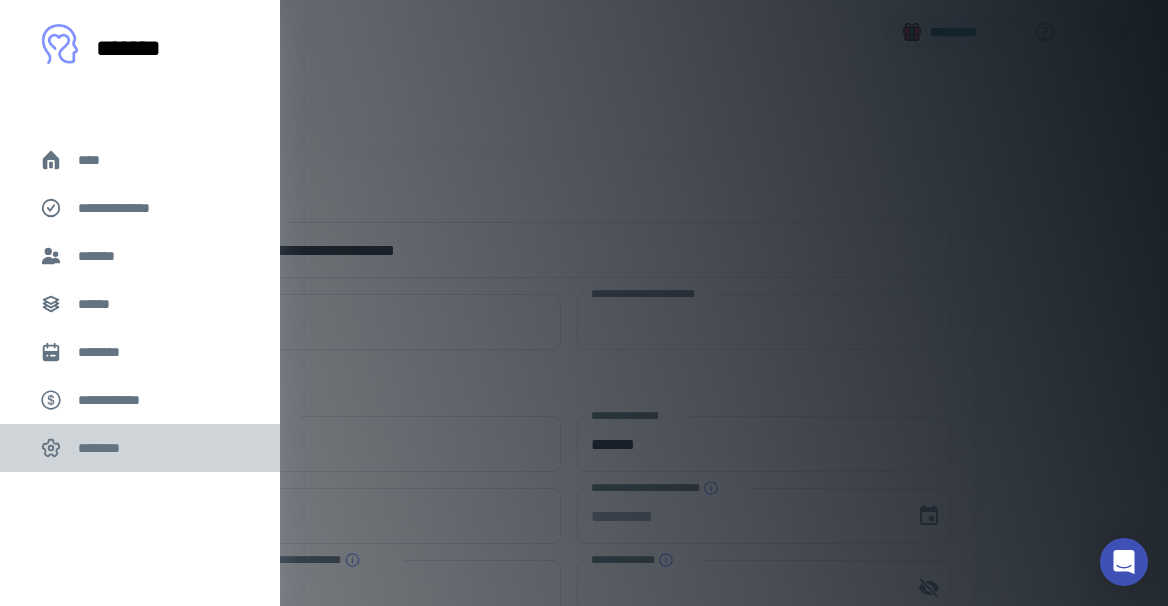click on "********" at bounding box center (105, 448) 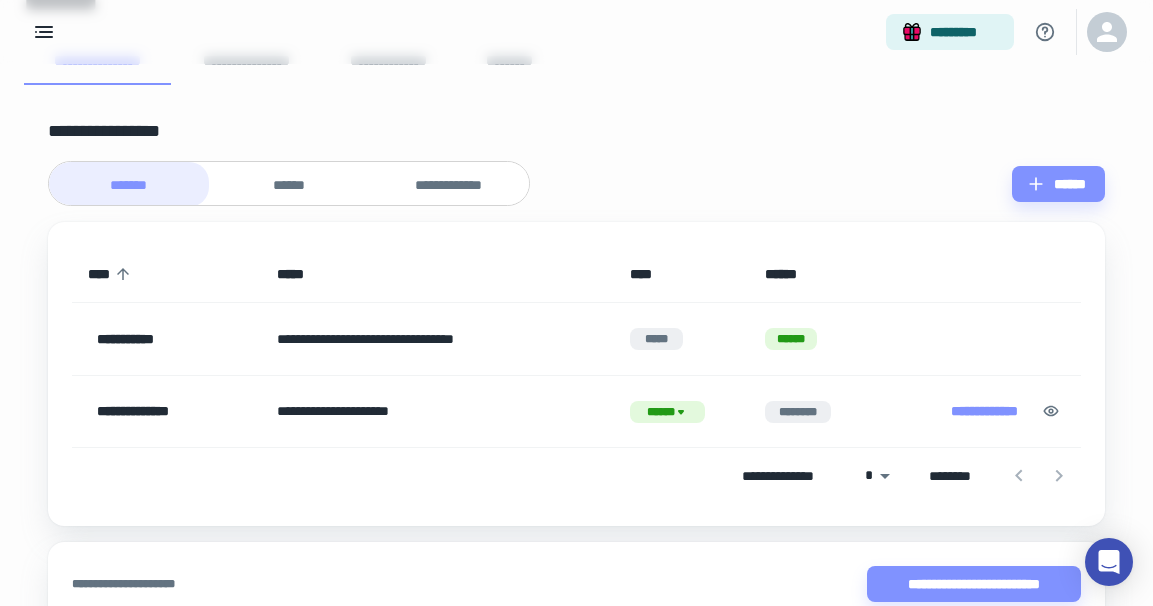 scroll, scrollTop: 129, scrollLeft: 0, axis: vertical 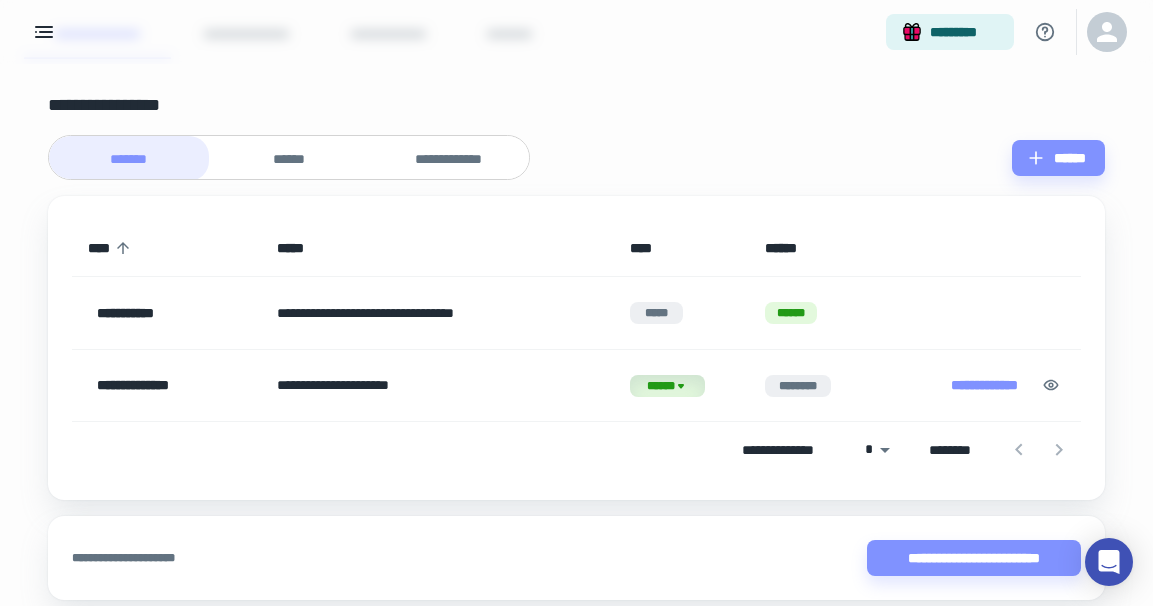 click on "******" at bounding box center (668, 386) 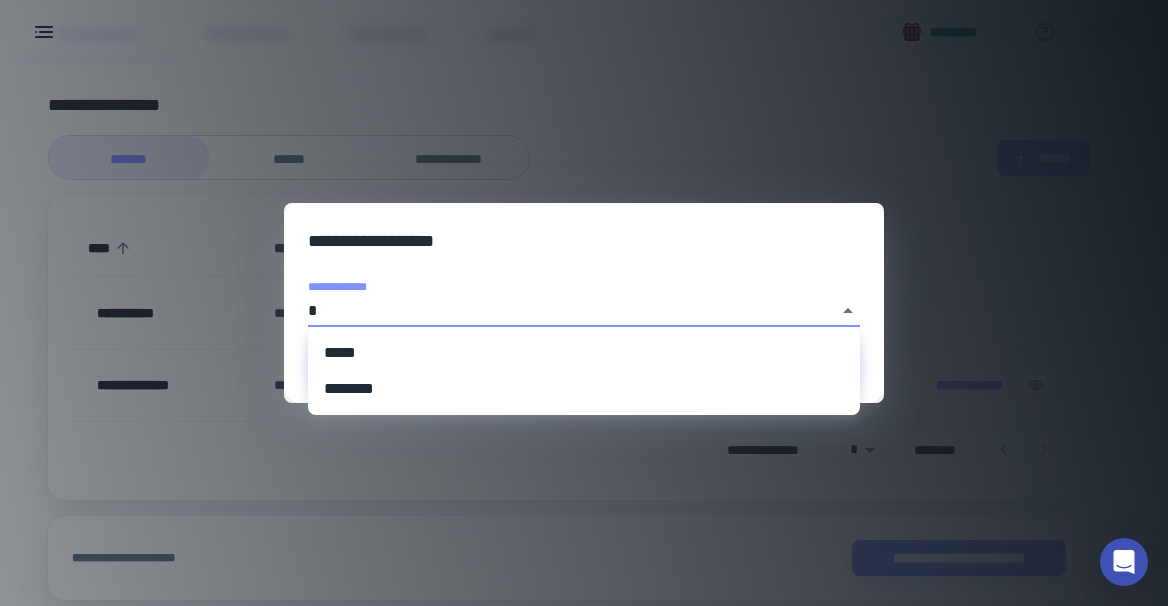 click on "**********" at bounding box center [576, 174] 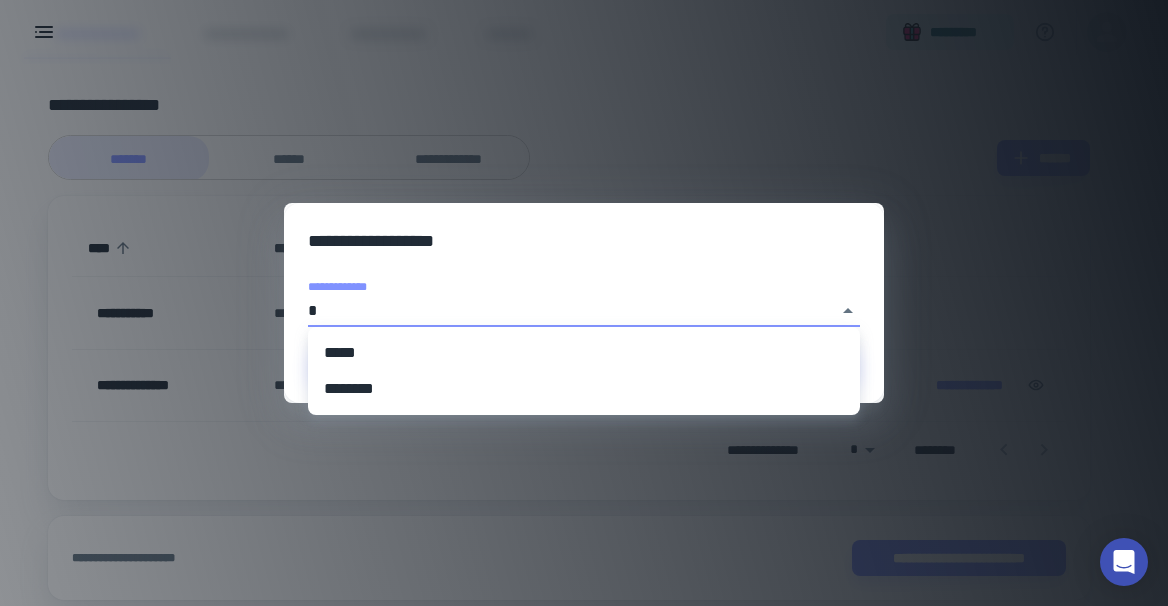 click on "*****" at bounding box center (584, 353) 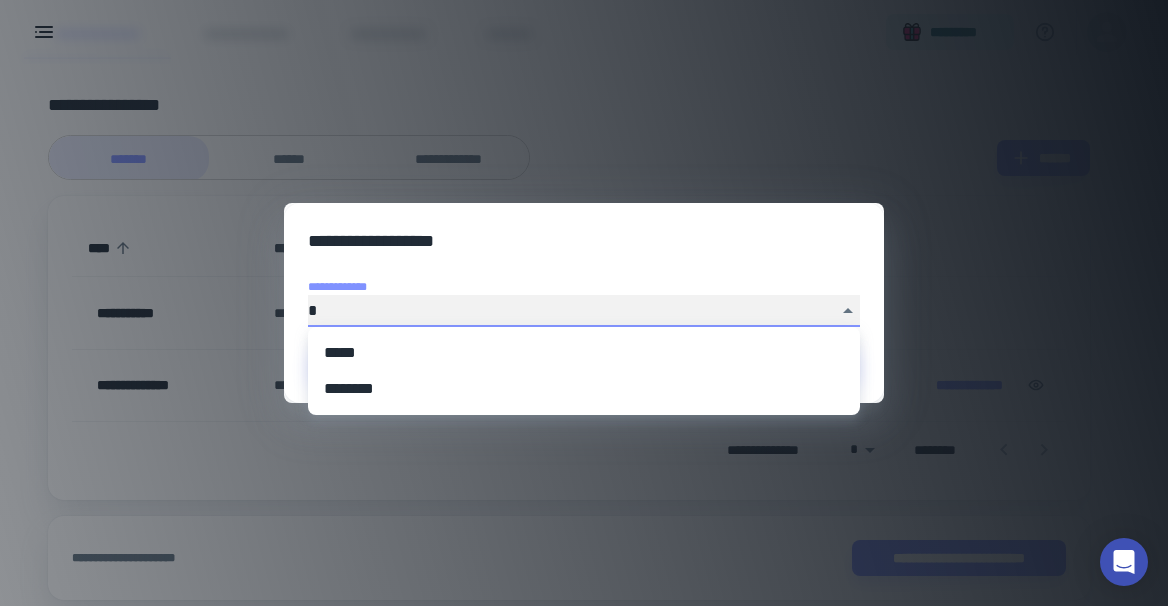 type on "*****" 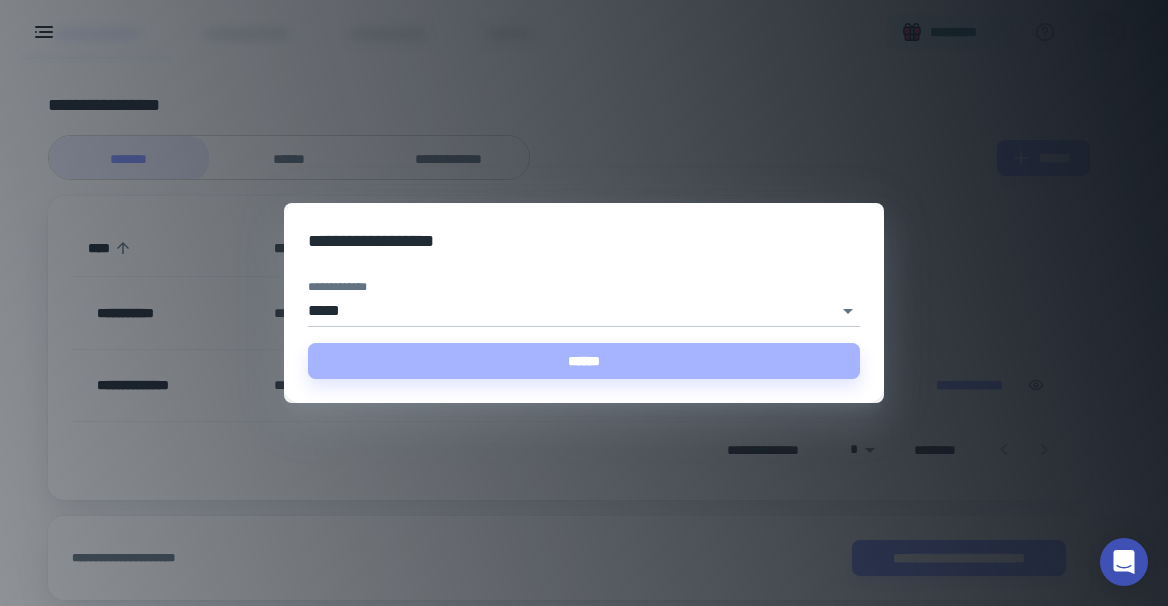 click on "******" at bounding box center (584, 361) 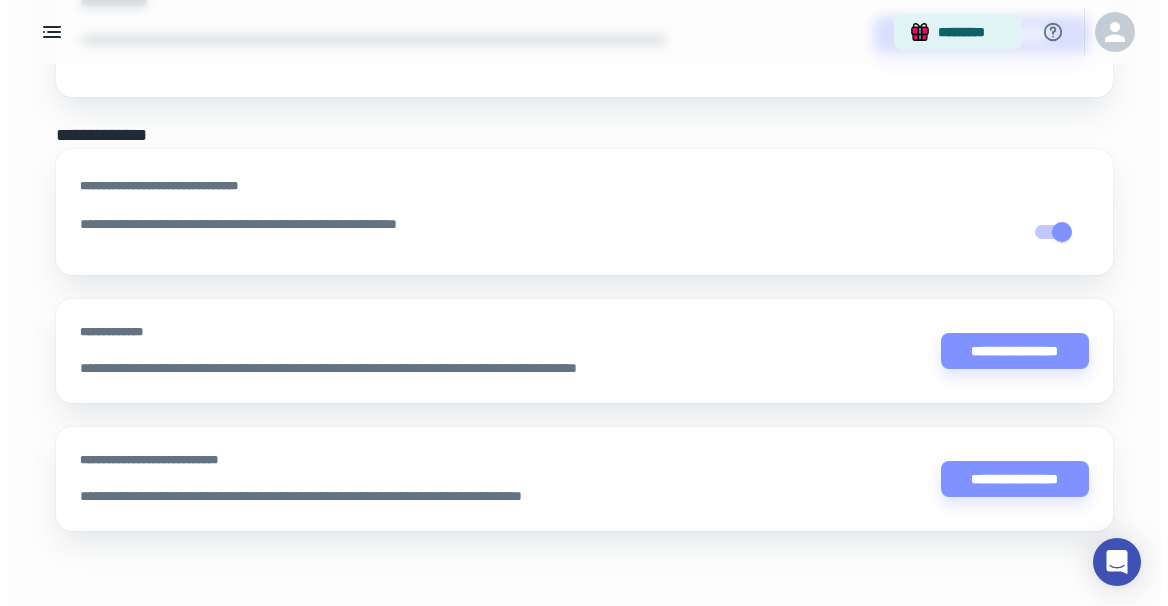 scroll, scrollTop: 989, scrollLeft: 0, axis: vertical 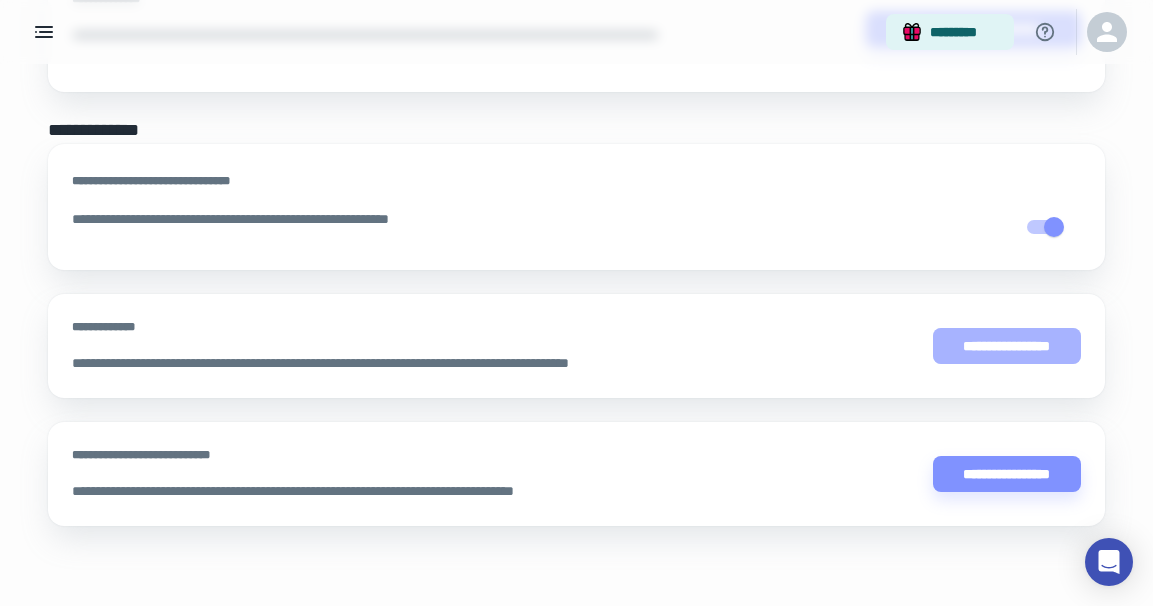 click on "**********" at bounding box center (1007, 346) 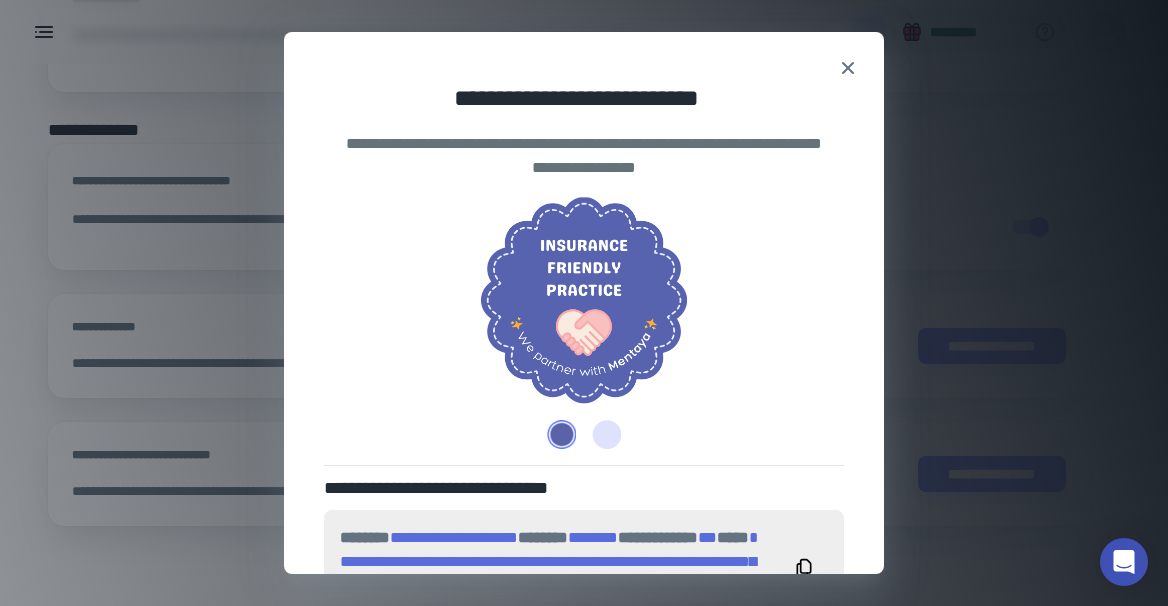scroll, scrollTop: 118, scrollLeft: 0, axis: vertical 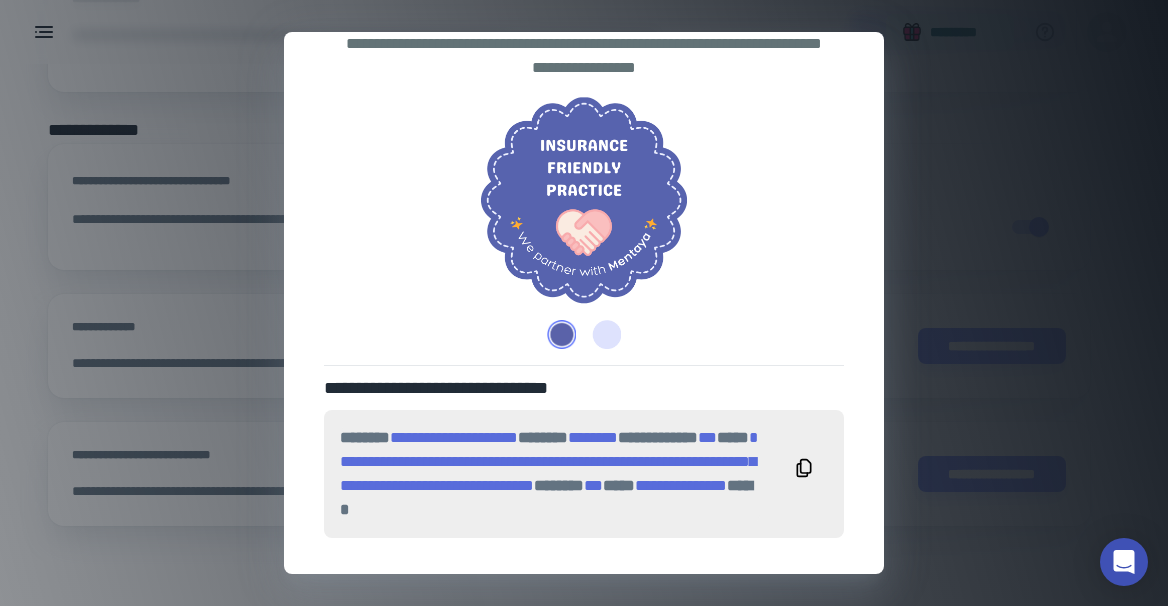 click at bounding box center [602, 334] 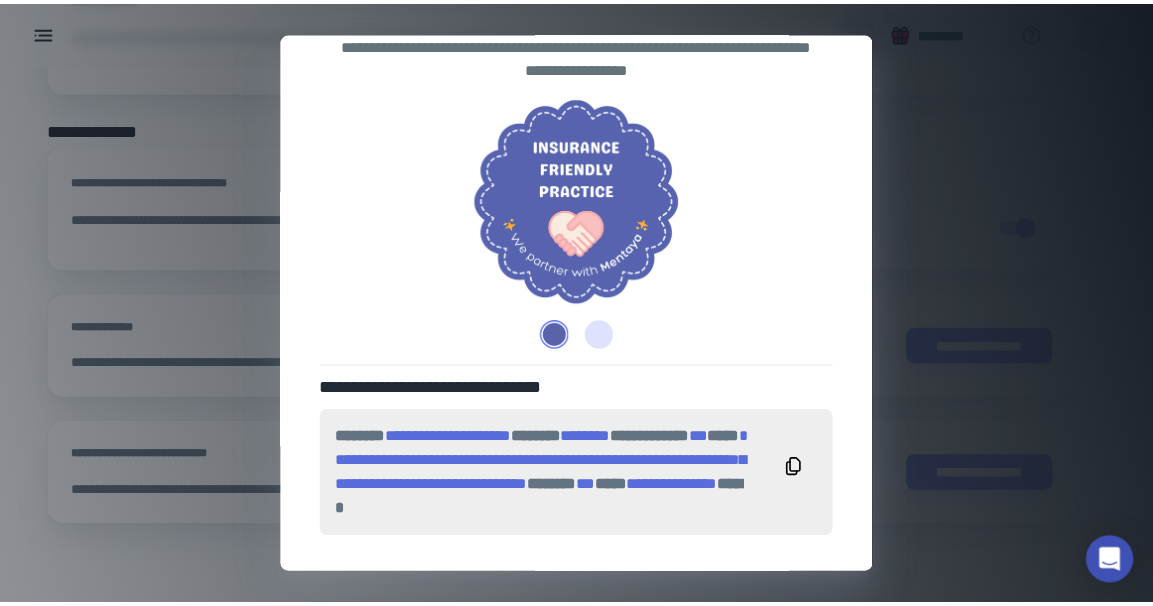 scroll, scrollTop: 118, scrollLeft: 0, axis: vertical 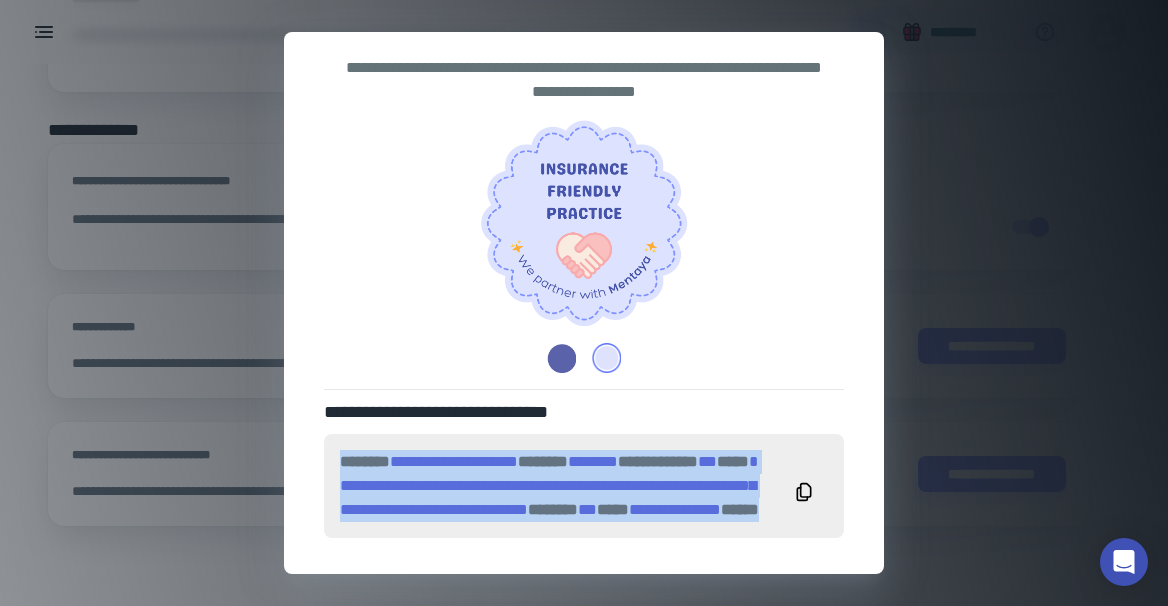 drag, startPoint x: 342, startPoint y: 414, endPoint x: 700, endPoint y: 510, distance: 370.64807 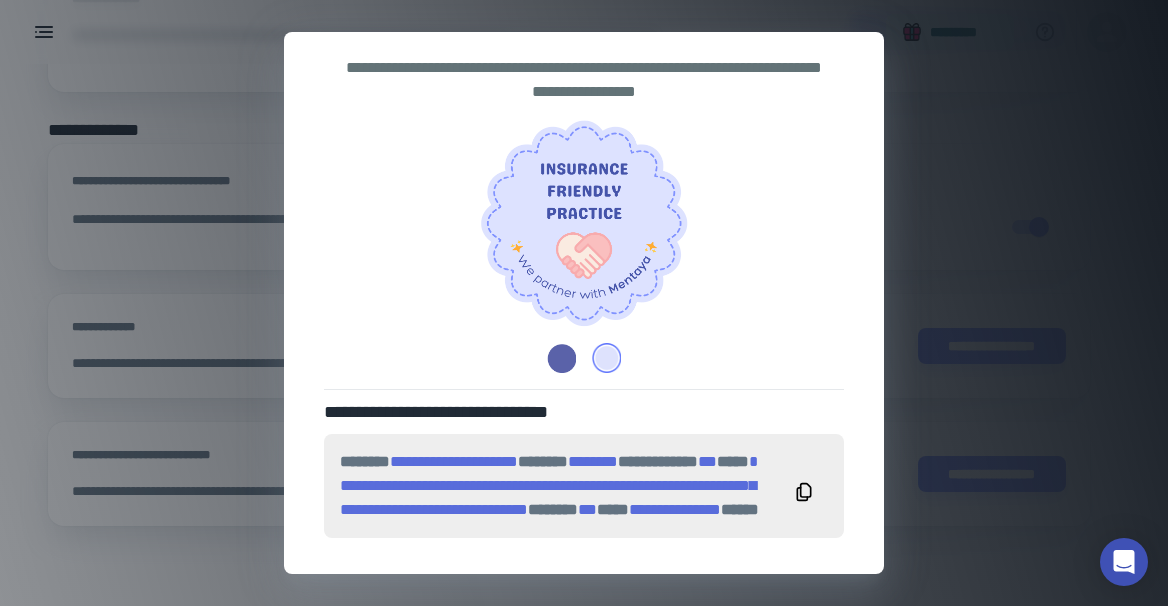 click on "**********" at bounding box center (584, 303) 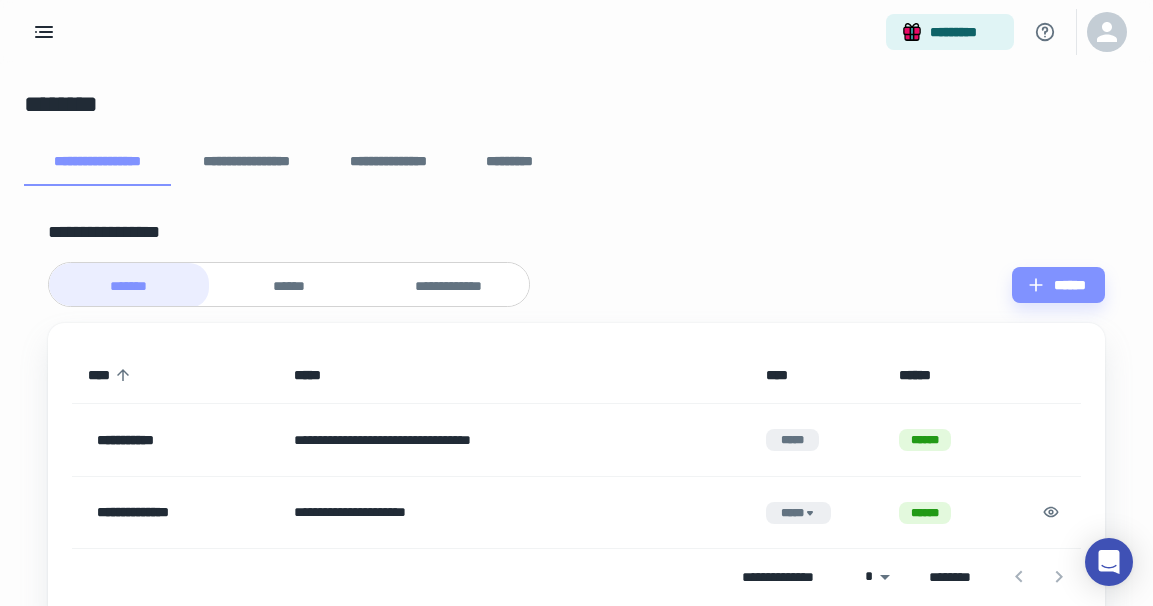 scroll, scrollTop: 0, scrollLeft: 0, axis: both 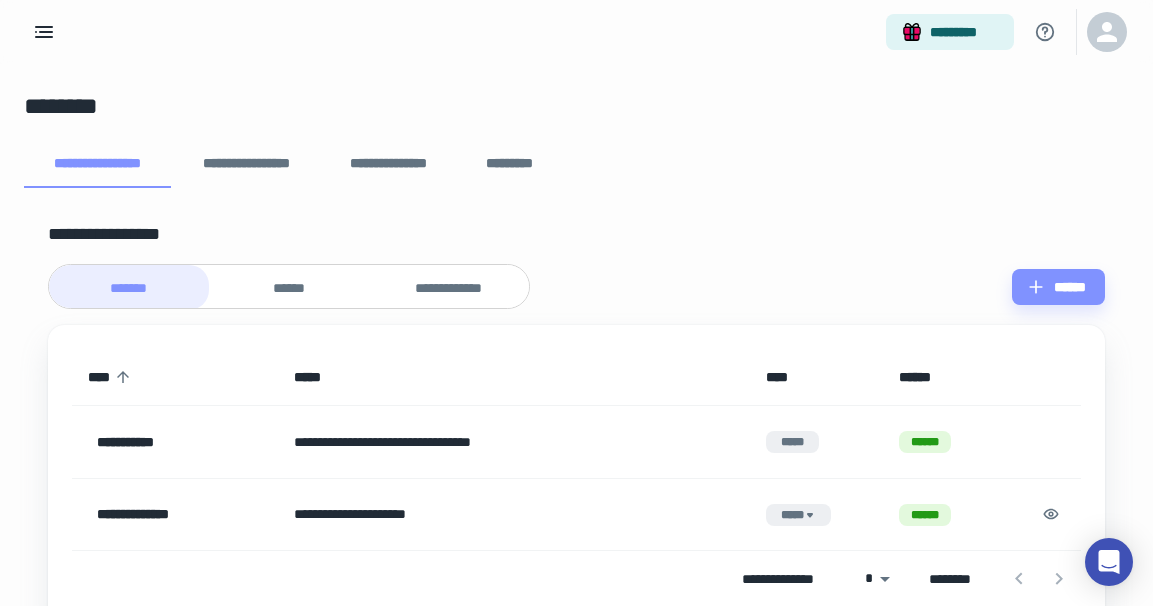 click on "**********" at bounding box center [389, 164] 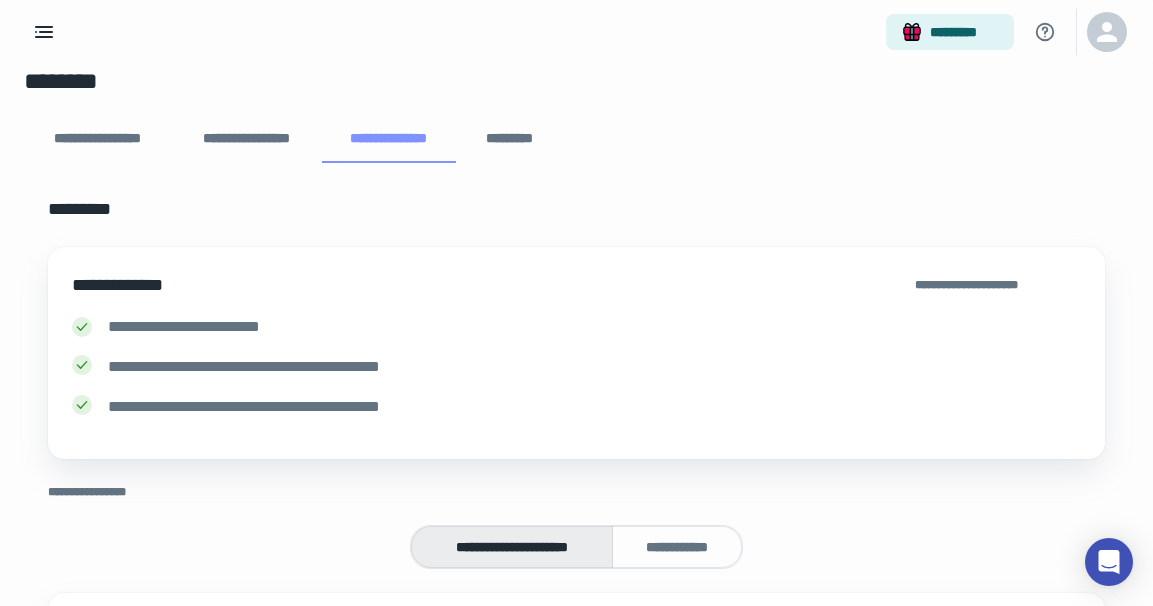 scroll, scrollTop: 95, scrollLeft: 0, axis: vertical 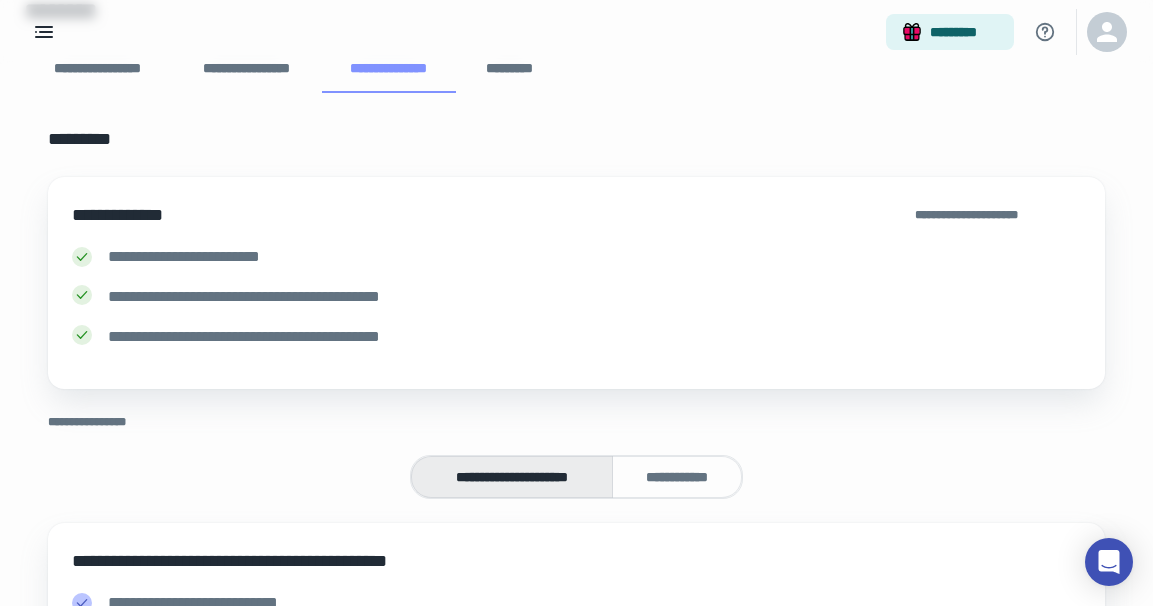 click on "*********" at bounding box center [510, 69] 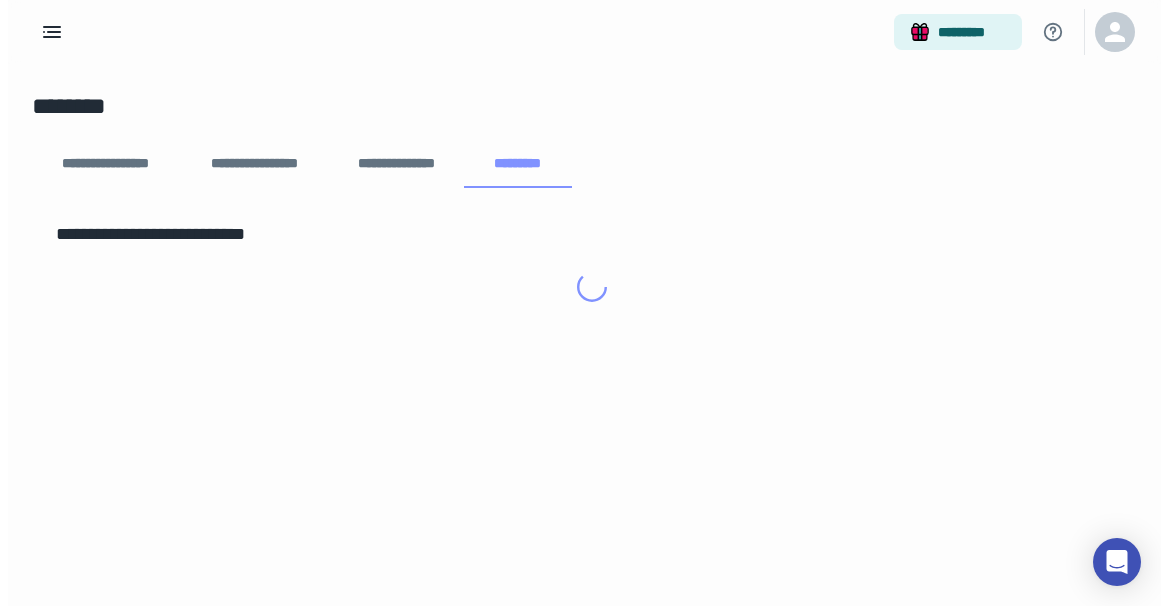 scroll, scrollTop: 0, scrollLeft: 0, axis: both 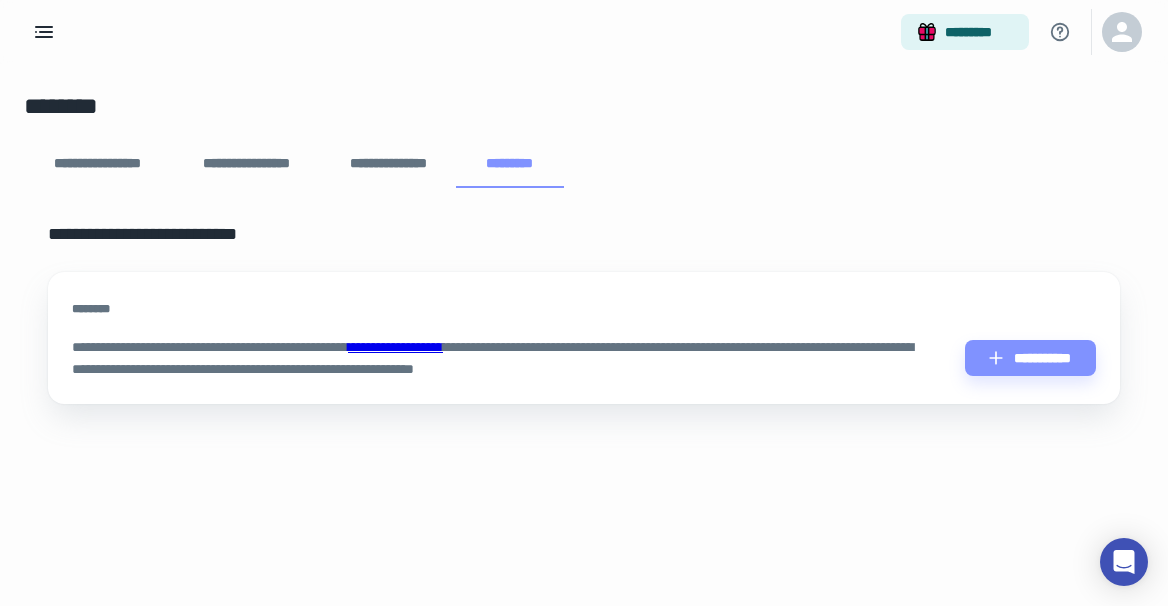 click on "**********" at bounding box center [97, 164] 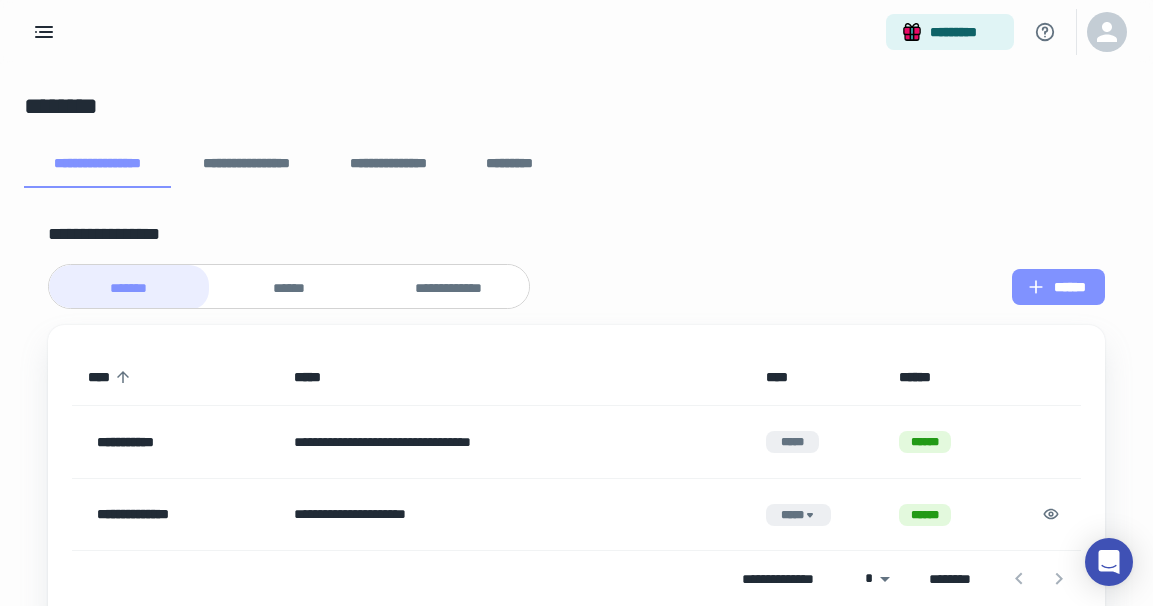 click 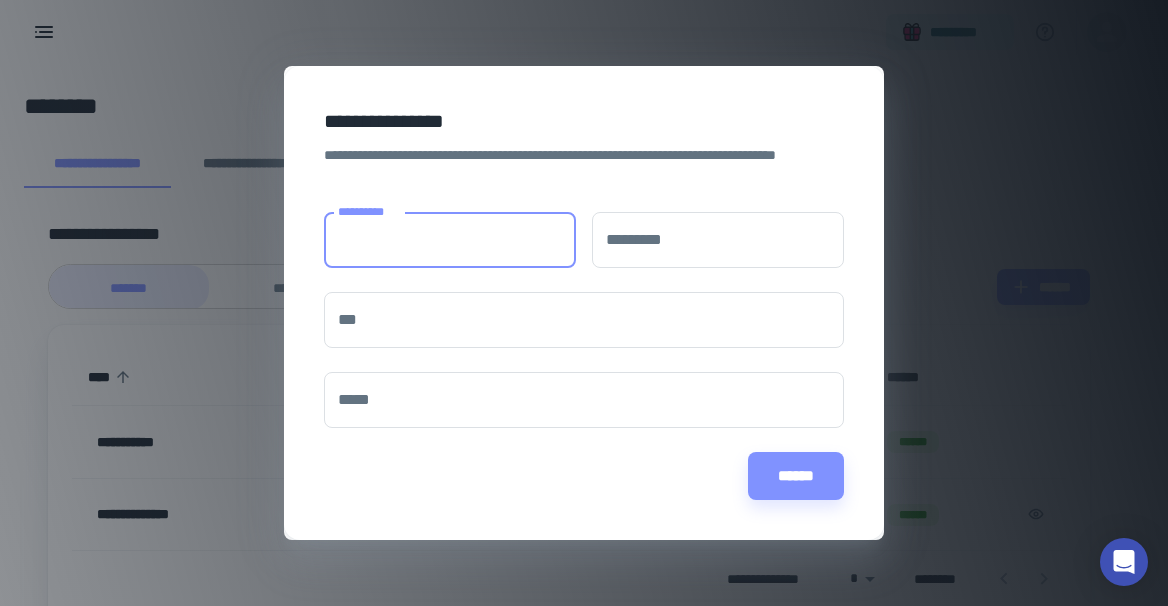 click on "**********" at bounding box center [450, 240] 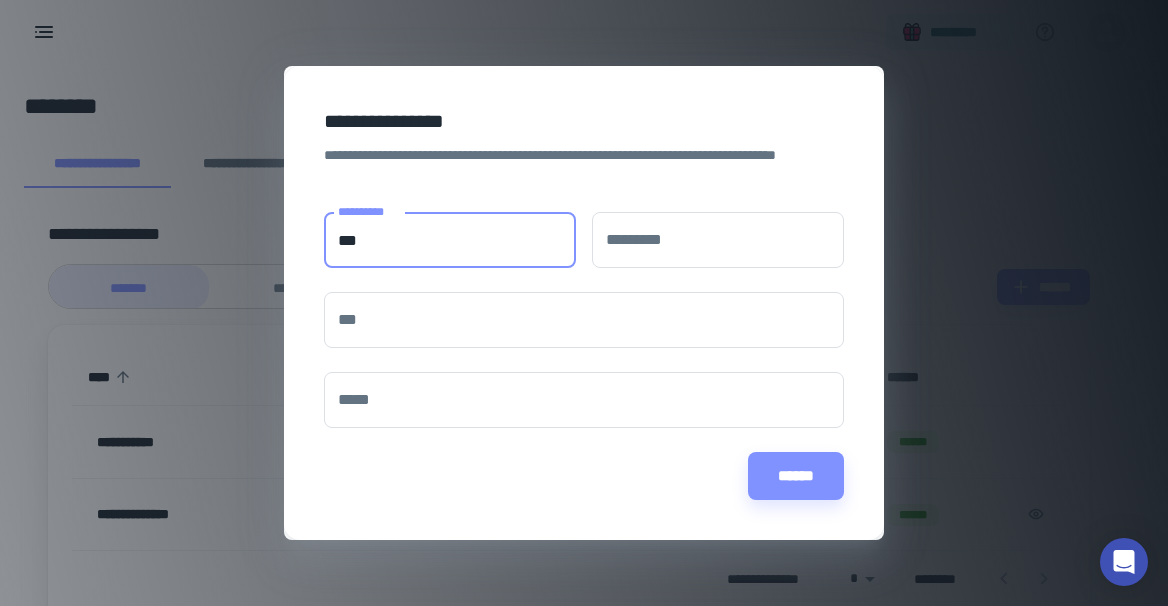 type on "***" 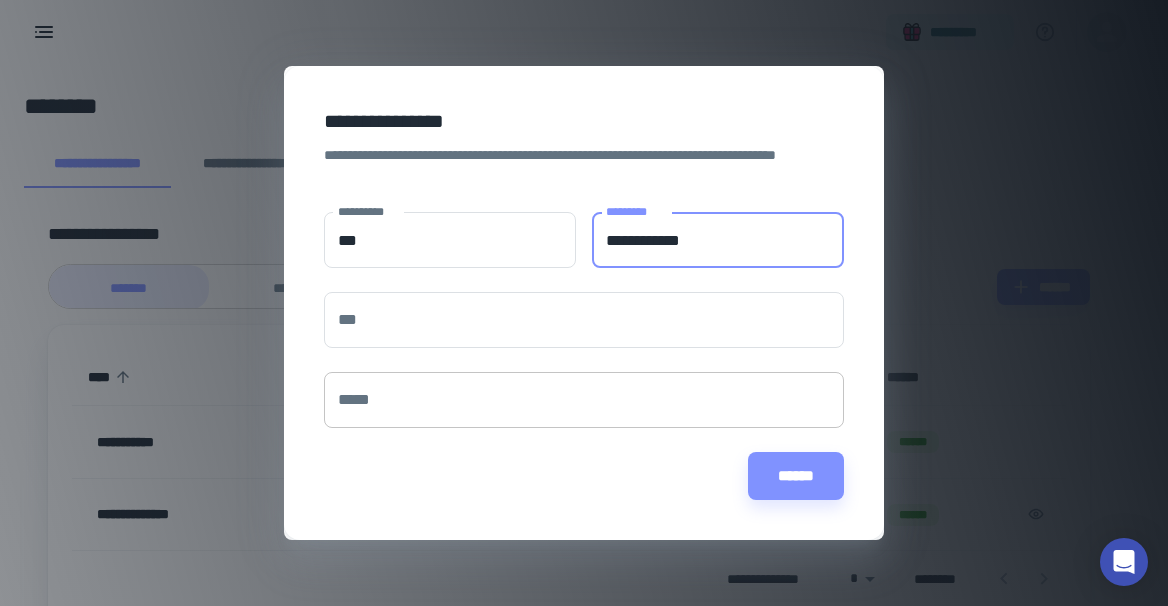 type on "**********" 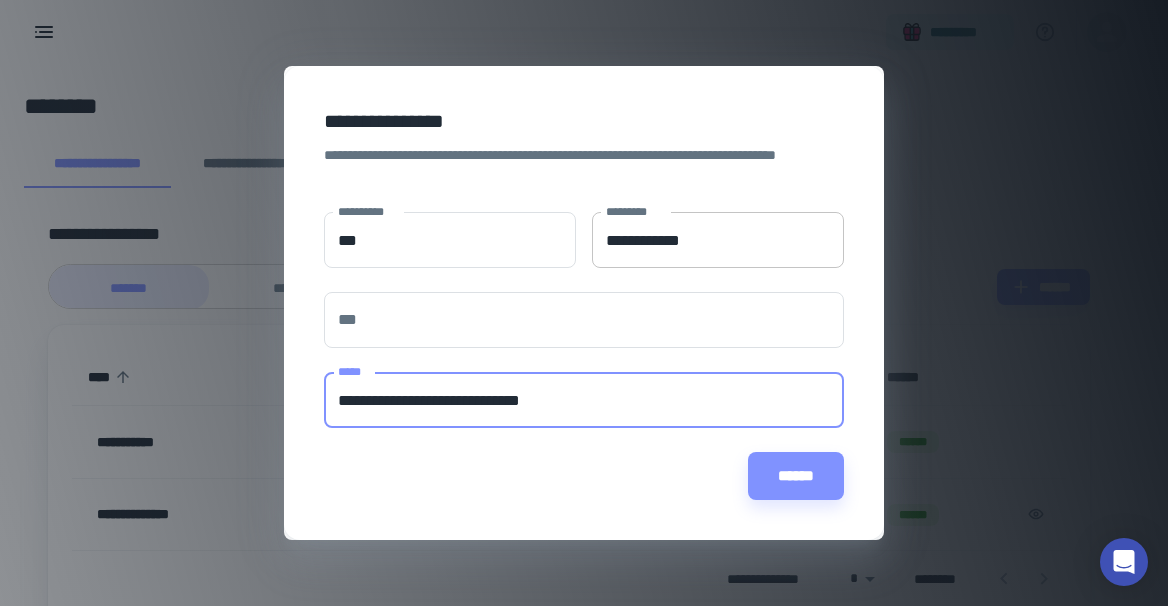 type on "**********" 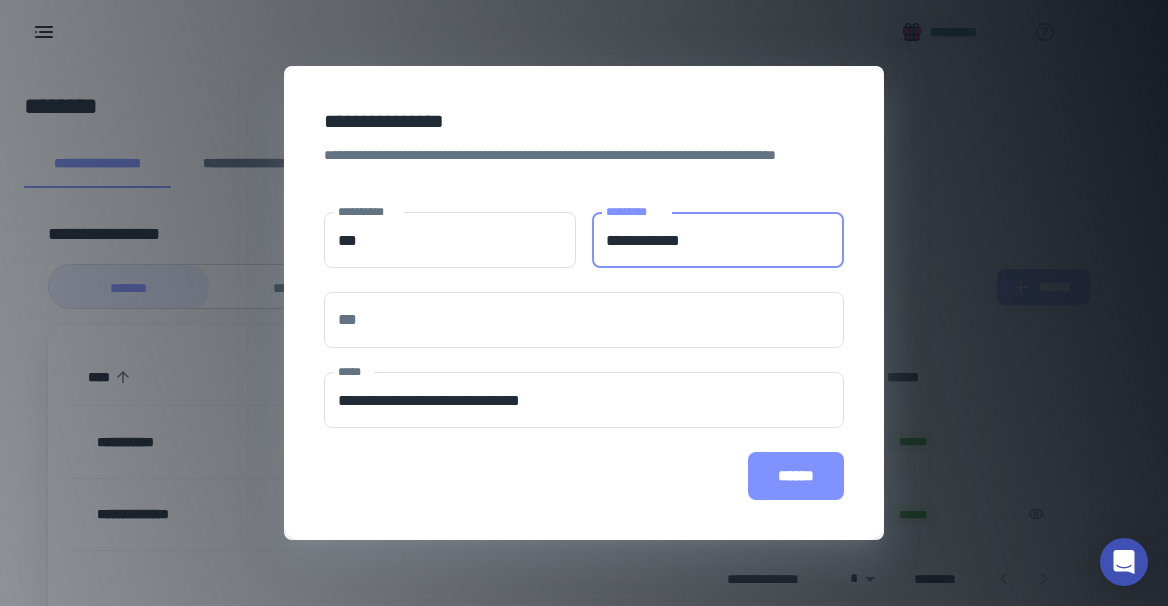 type on "**********" 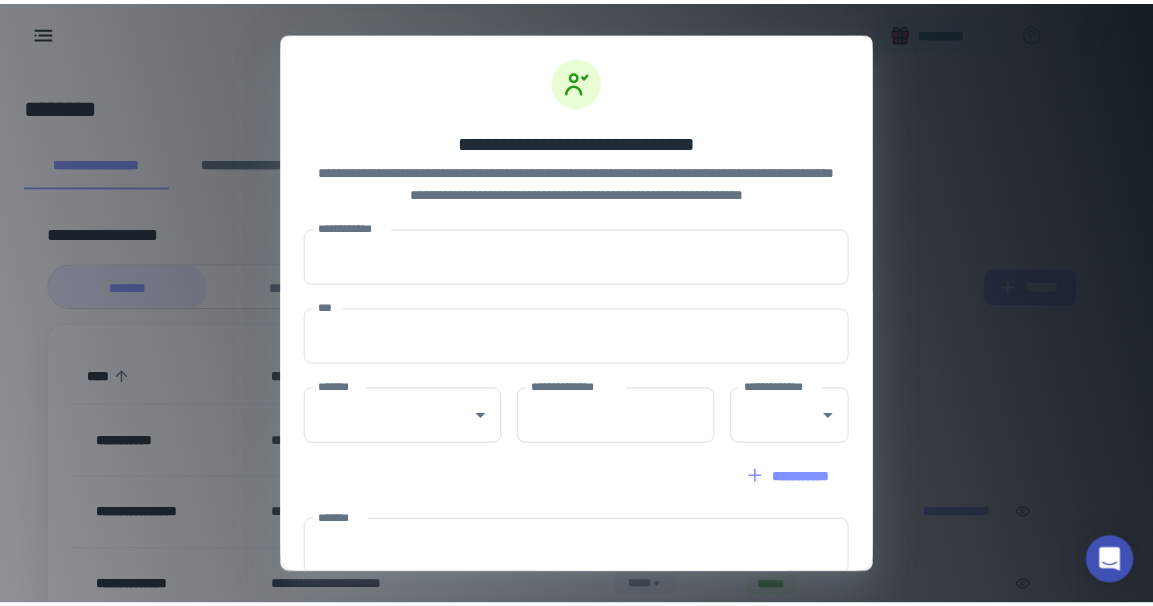 scroll, scrollTop: 230, scrollLeft: 0, axis: vertical 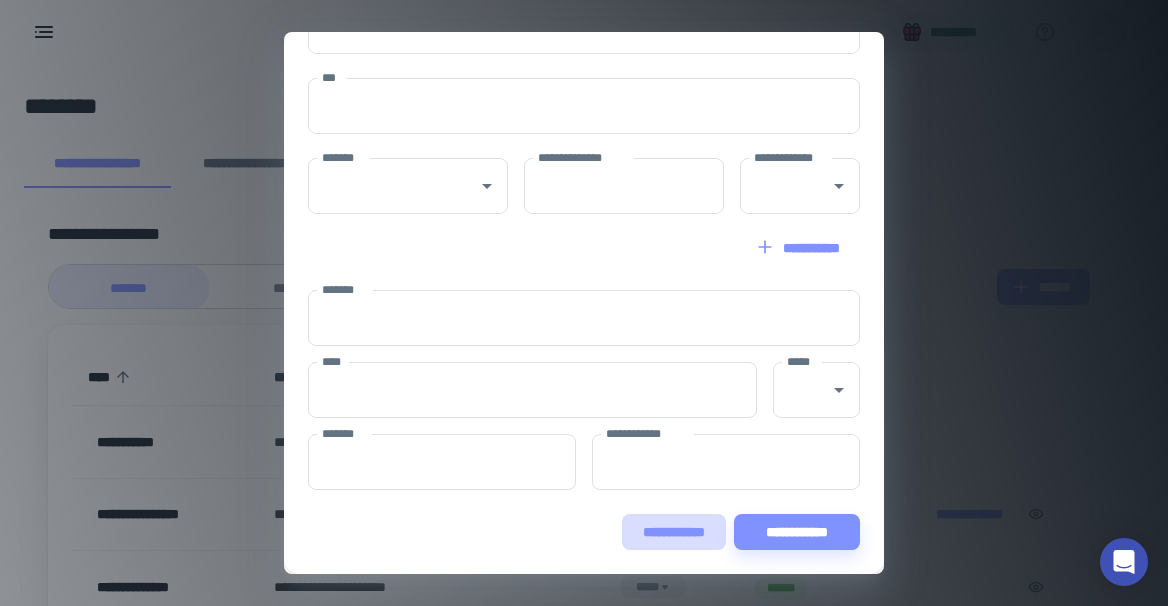 click on "**********" at bounding box center (674, 532) 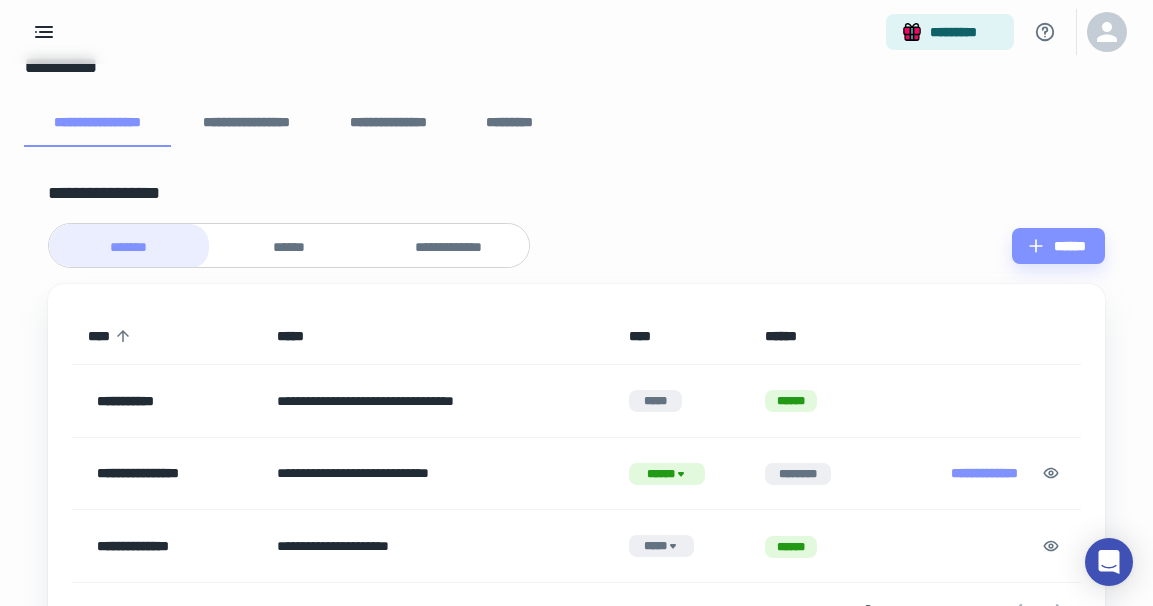 scroll, scrollTop: 87, scrollLeft: 0, axis: vertical 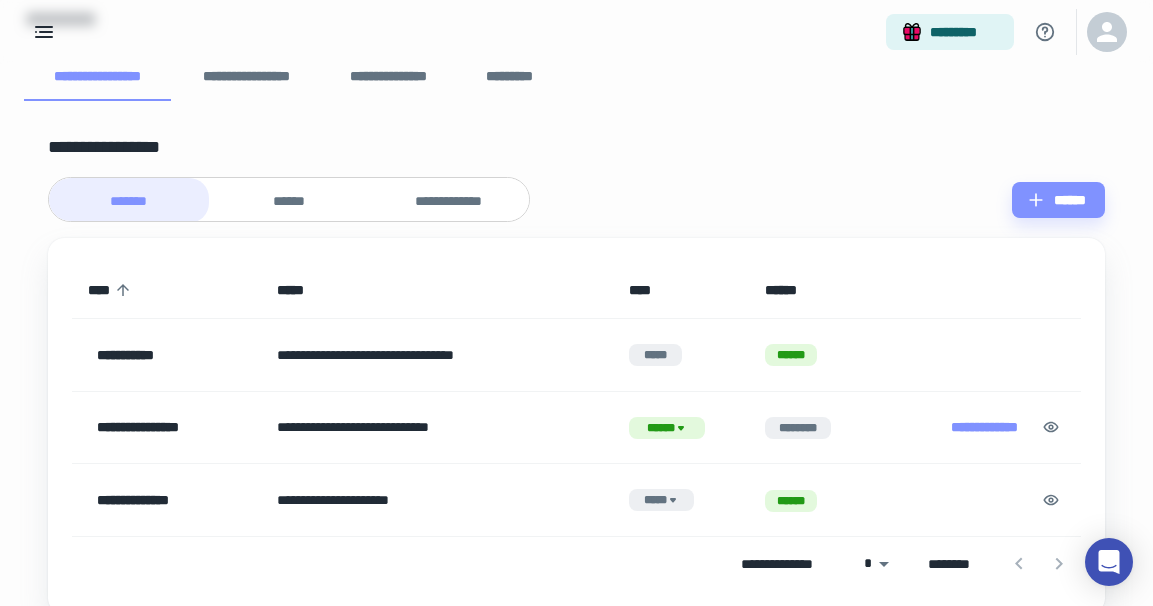 click on "**********" at bounding box center [984, 427] 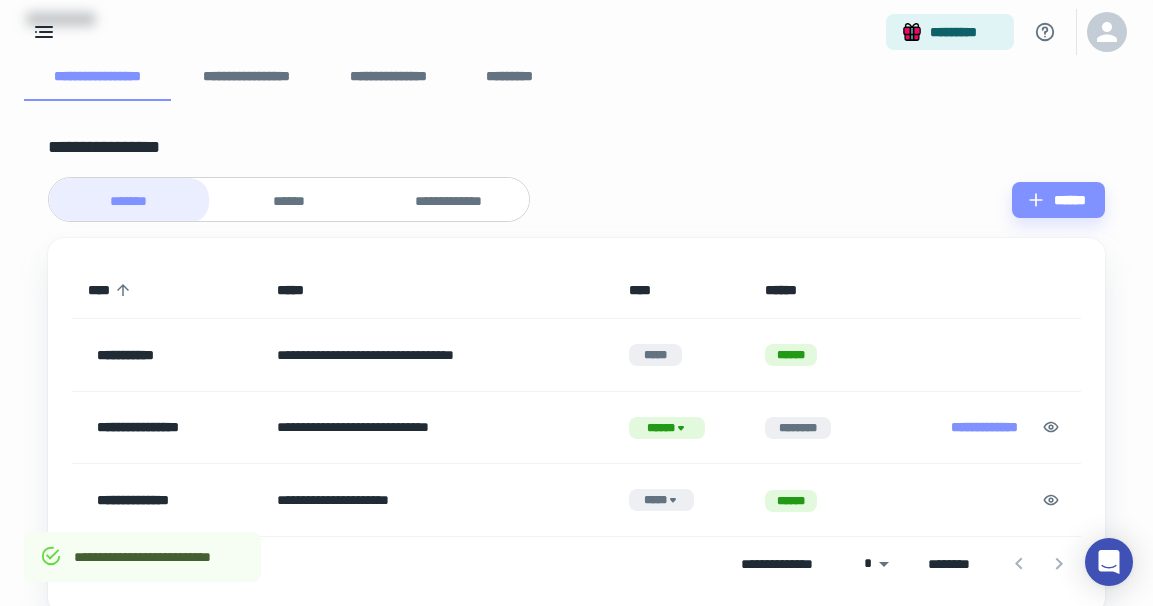 click at bounding box center [976, 500] 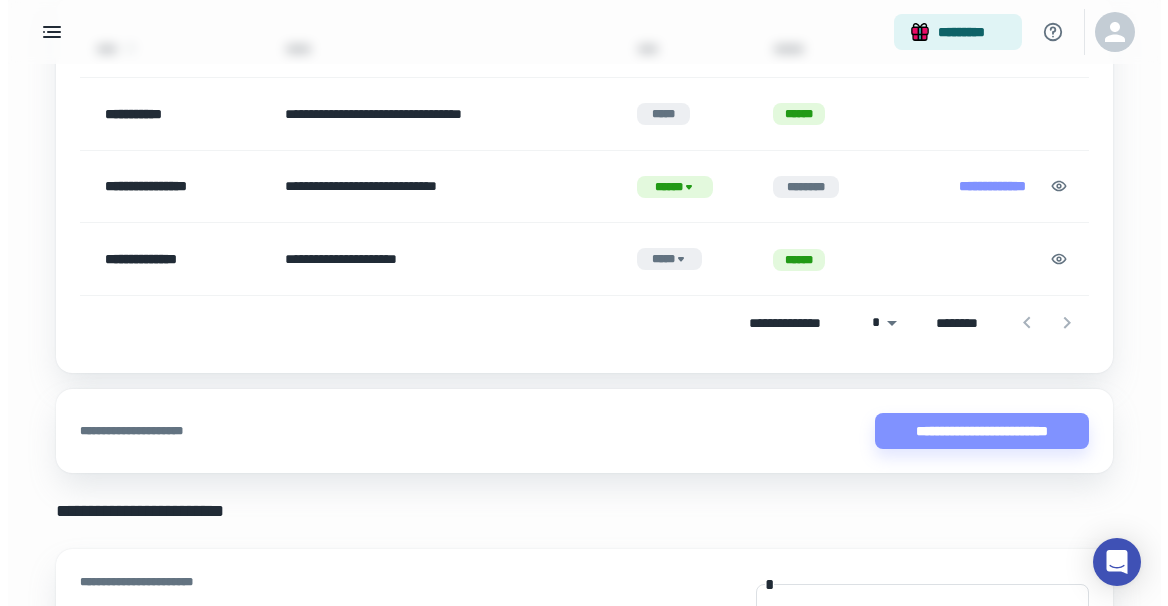 scroll, scrollTop: 0, scrollLeft: 0, axis: both 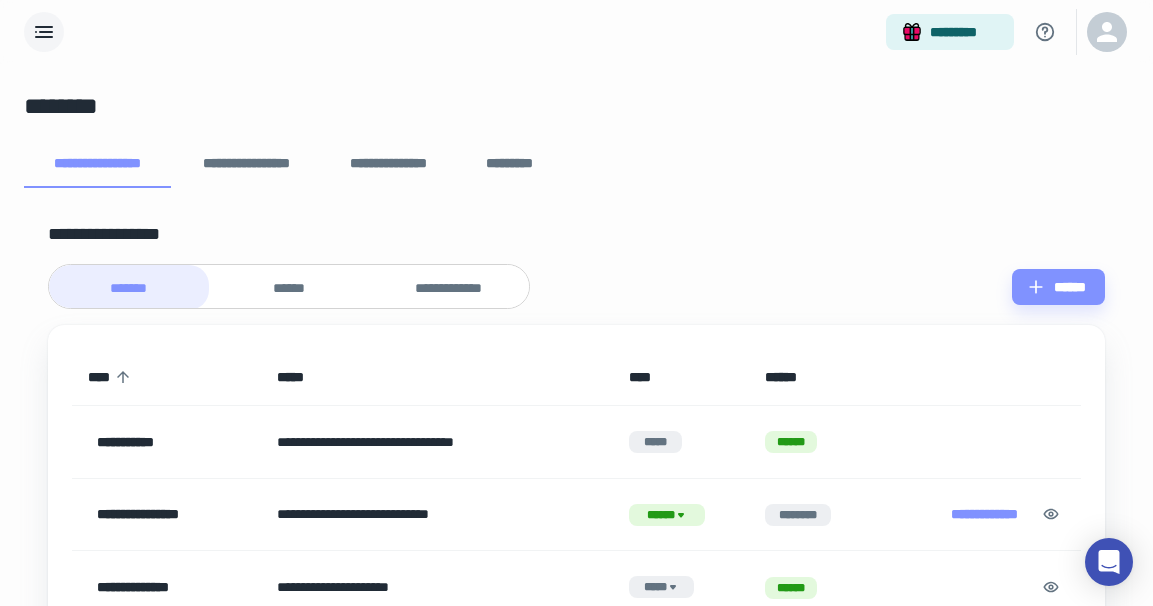 click 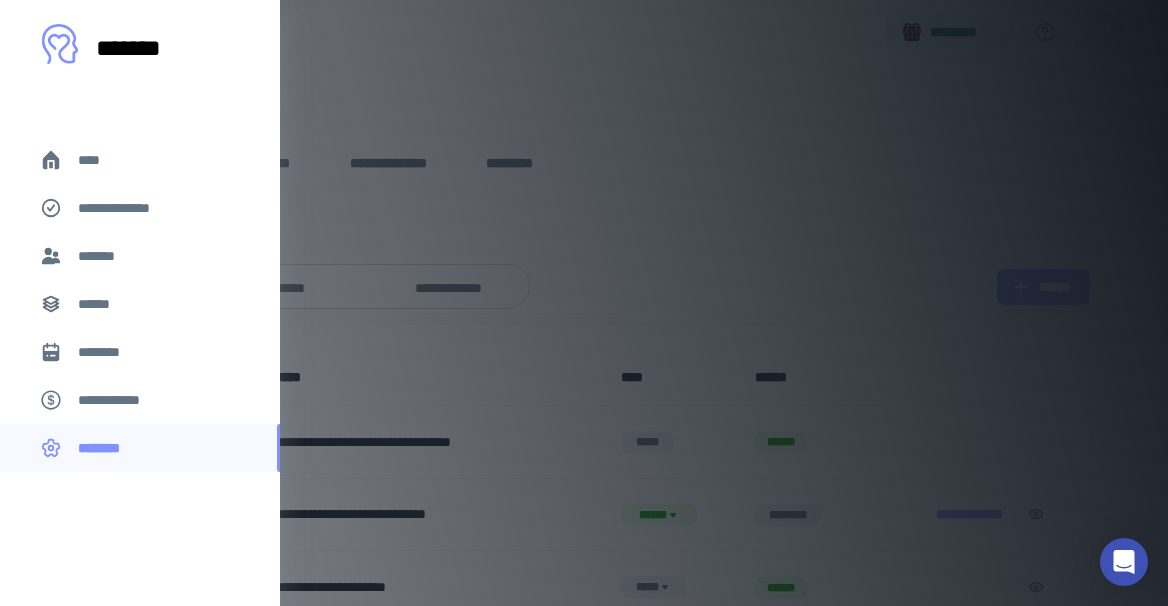 click at bounding box center [584, 303] 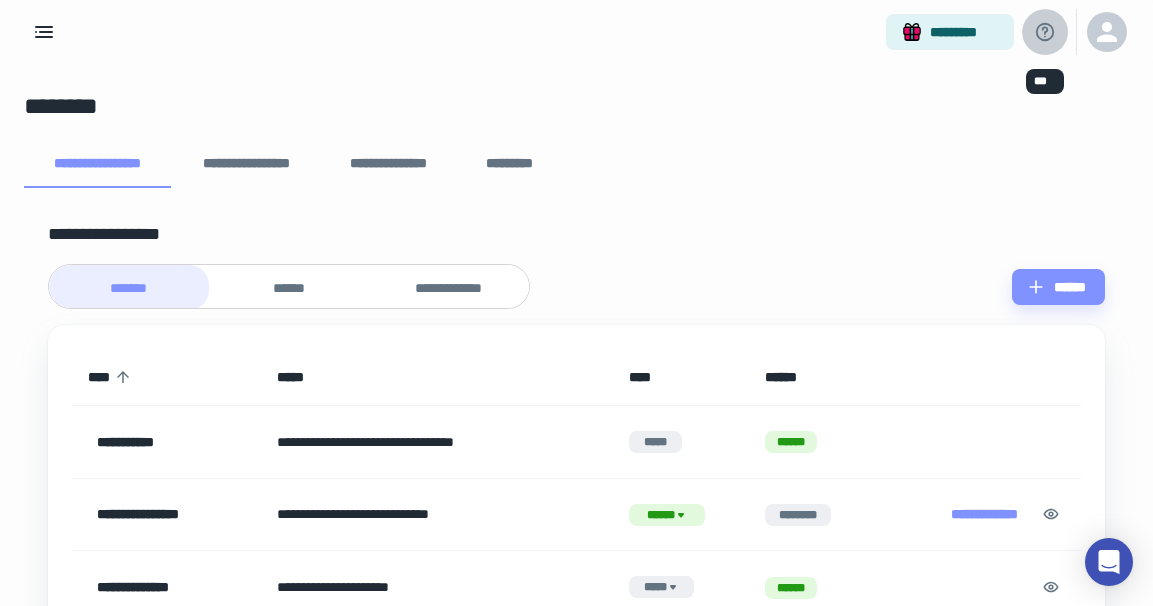 click at bounding box center (1045, 32) 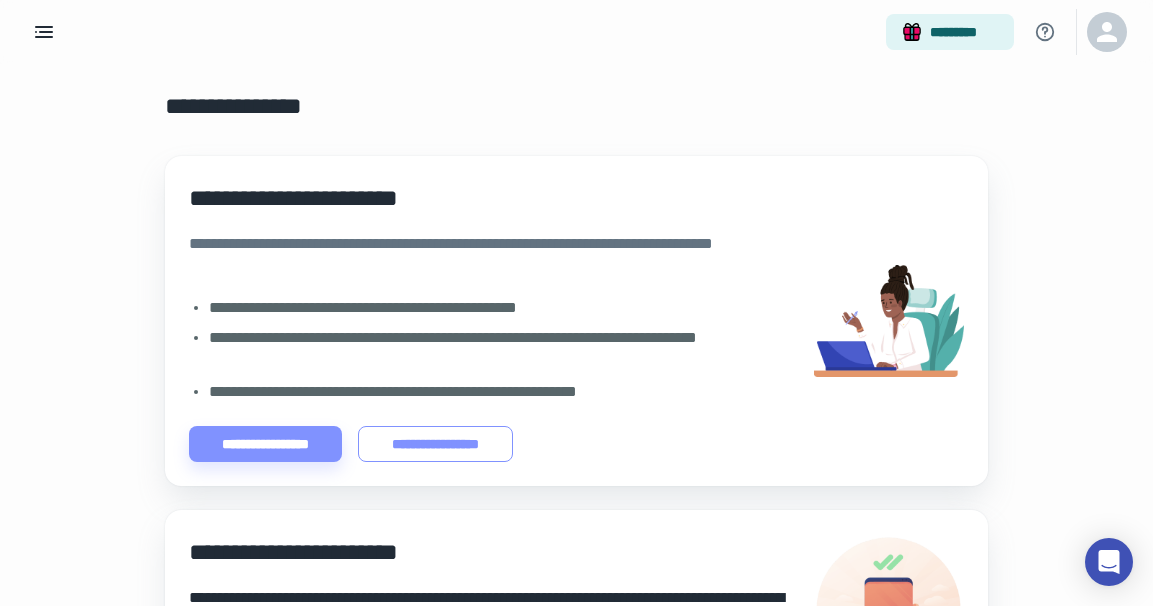 click on "**********" at bounding box center [435, 444] 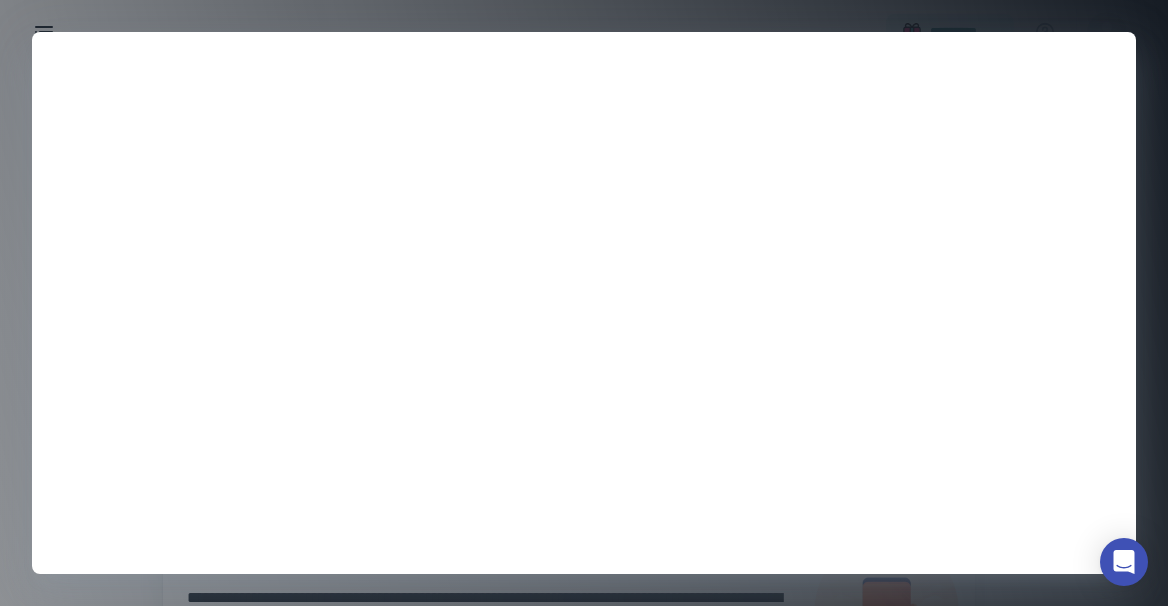 scroll, scrollTop: 70, scrollLeft: 0, axis: vertical 